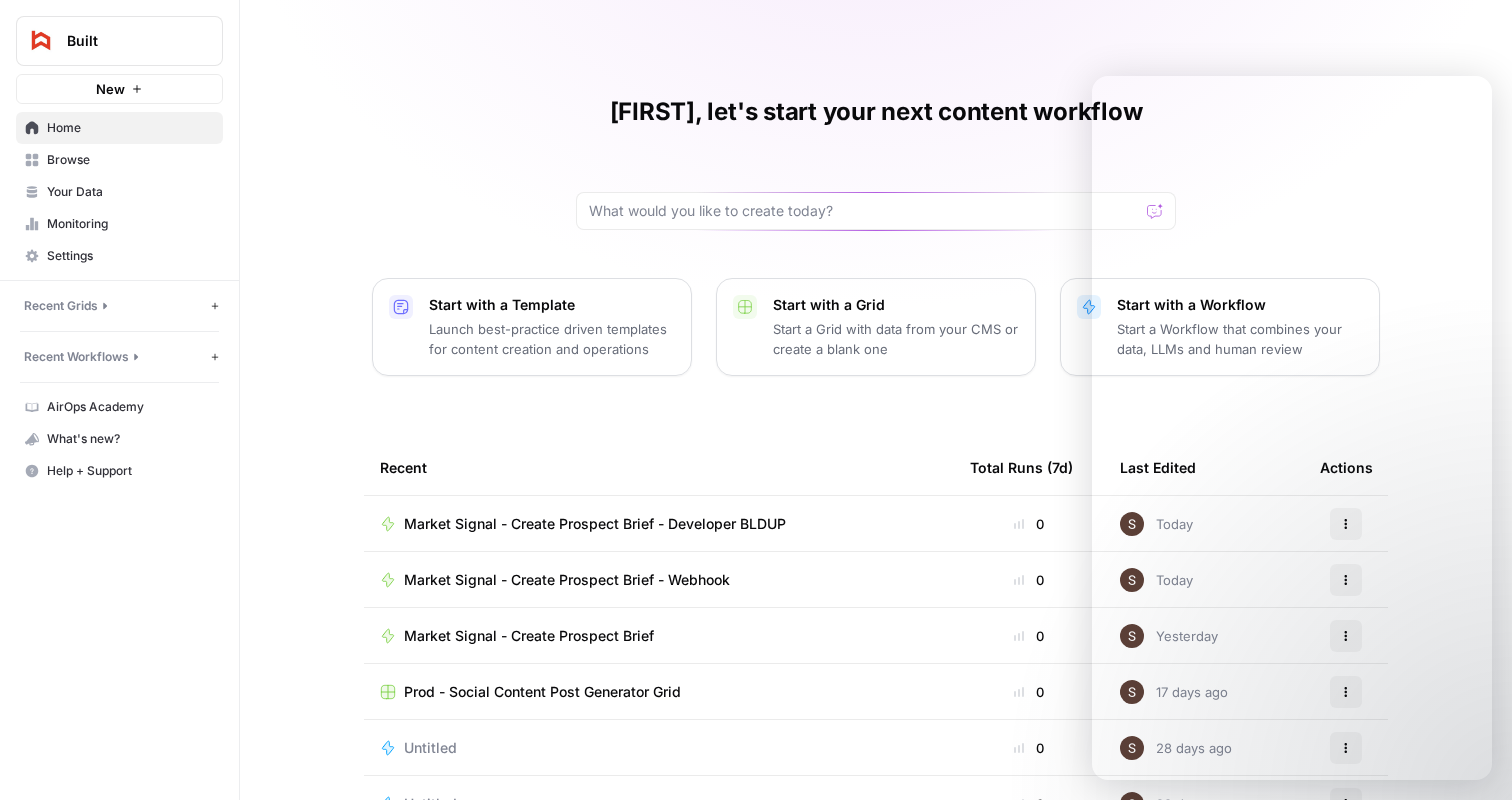 scroll, scrollTop: 0, scrollLeft: 0, axis: both 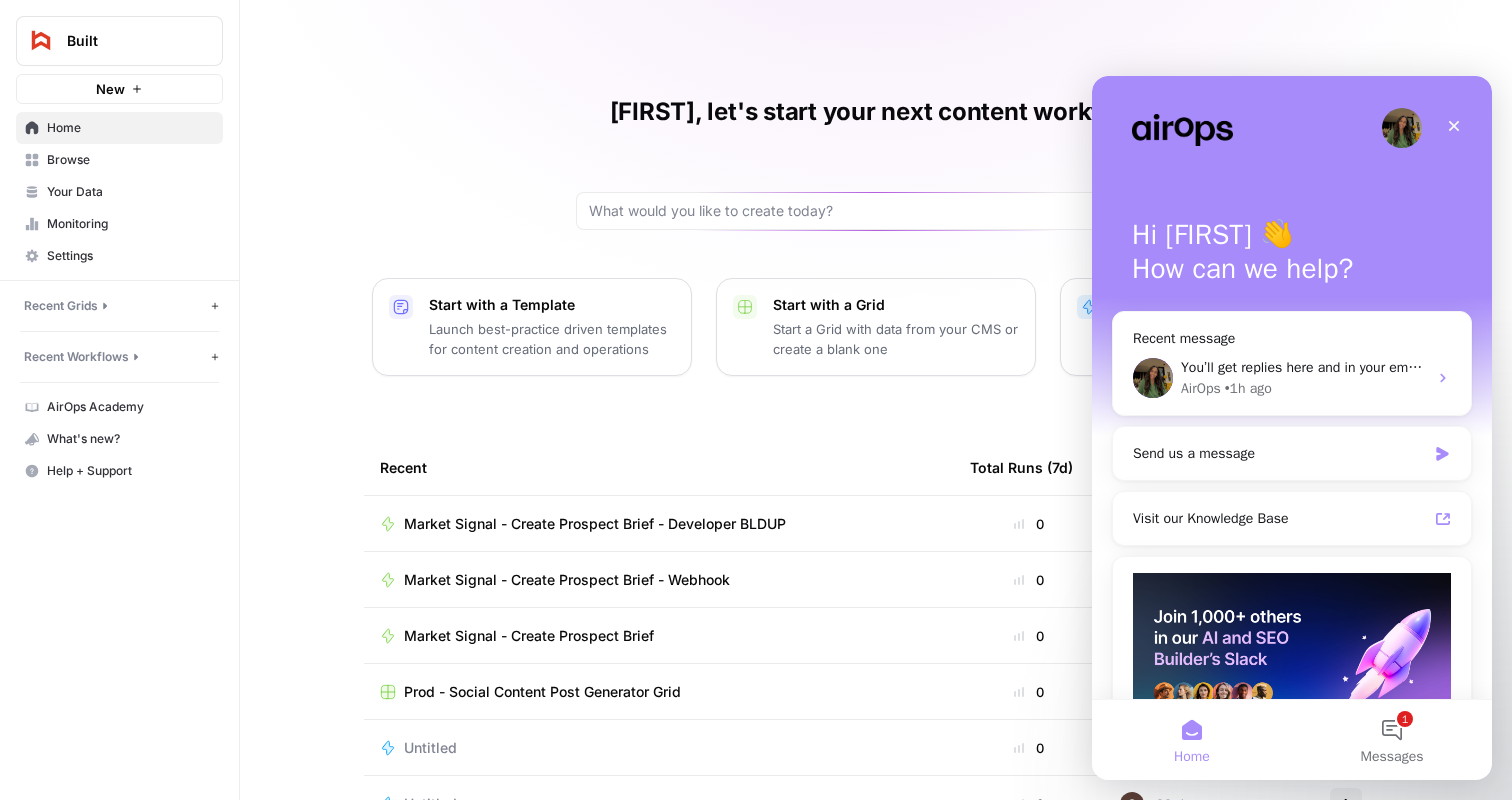 click at bounding box center [1454, 126] 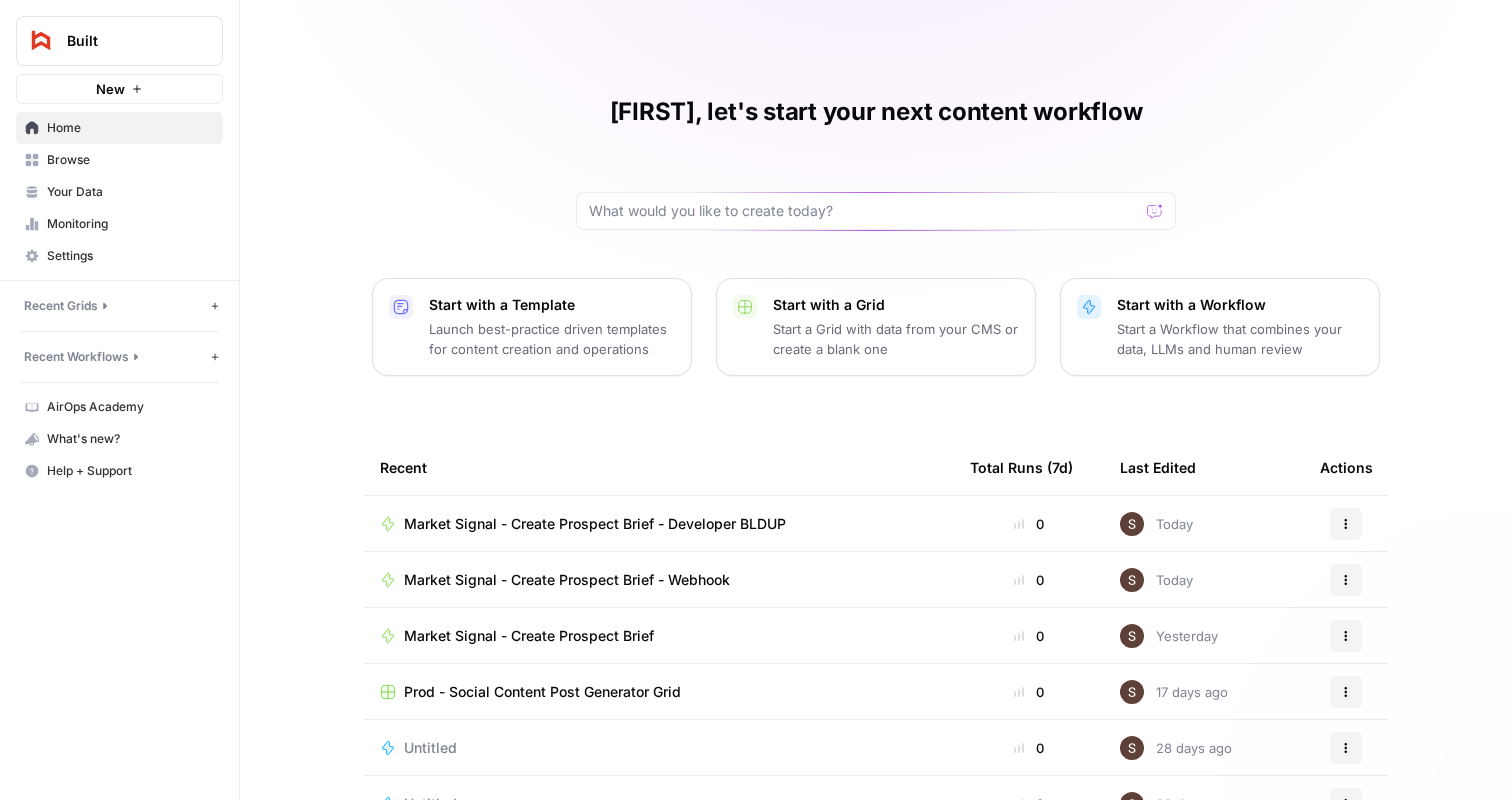 scroll, scrollTop: 0, scrollLeft: 0, axis: both 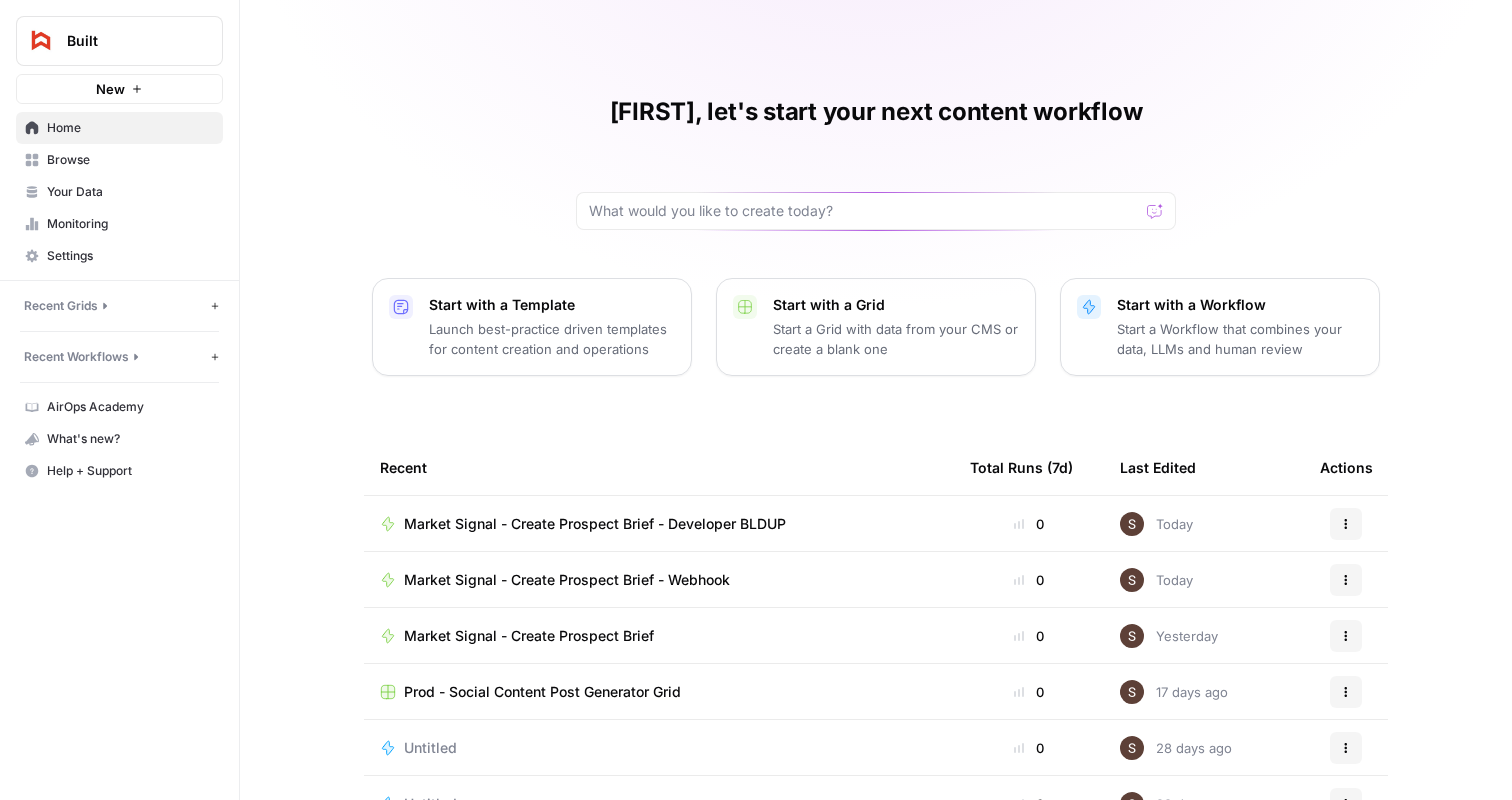 click on "Market Signal - Create Prospect Brief - Developer BLDUP" at bounding box center (659, 523) 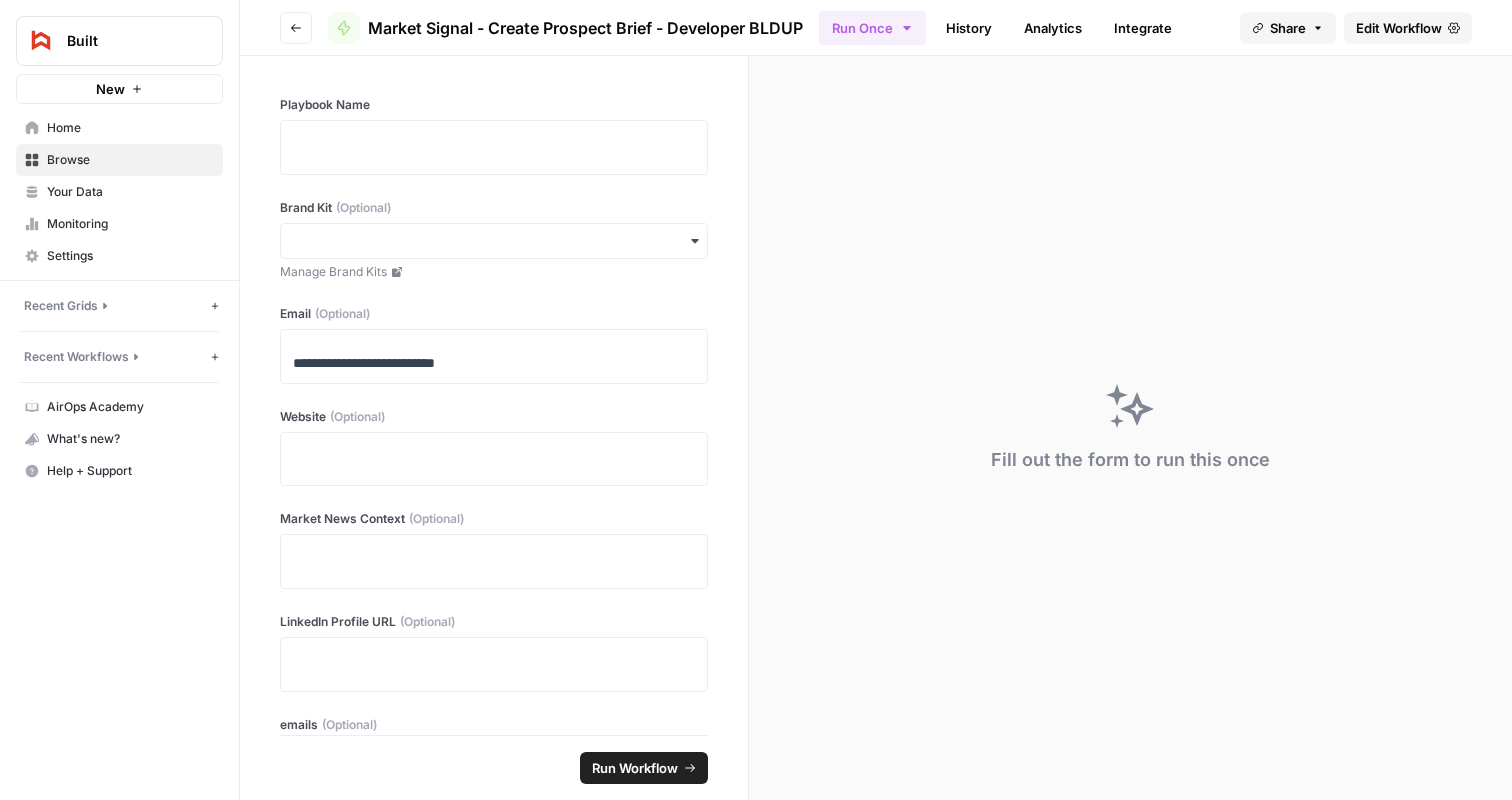 click on "Edit Workflow" at bounding box center (1399, 28) 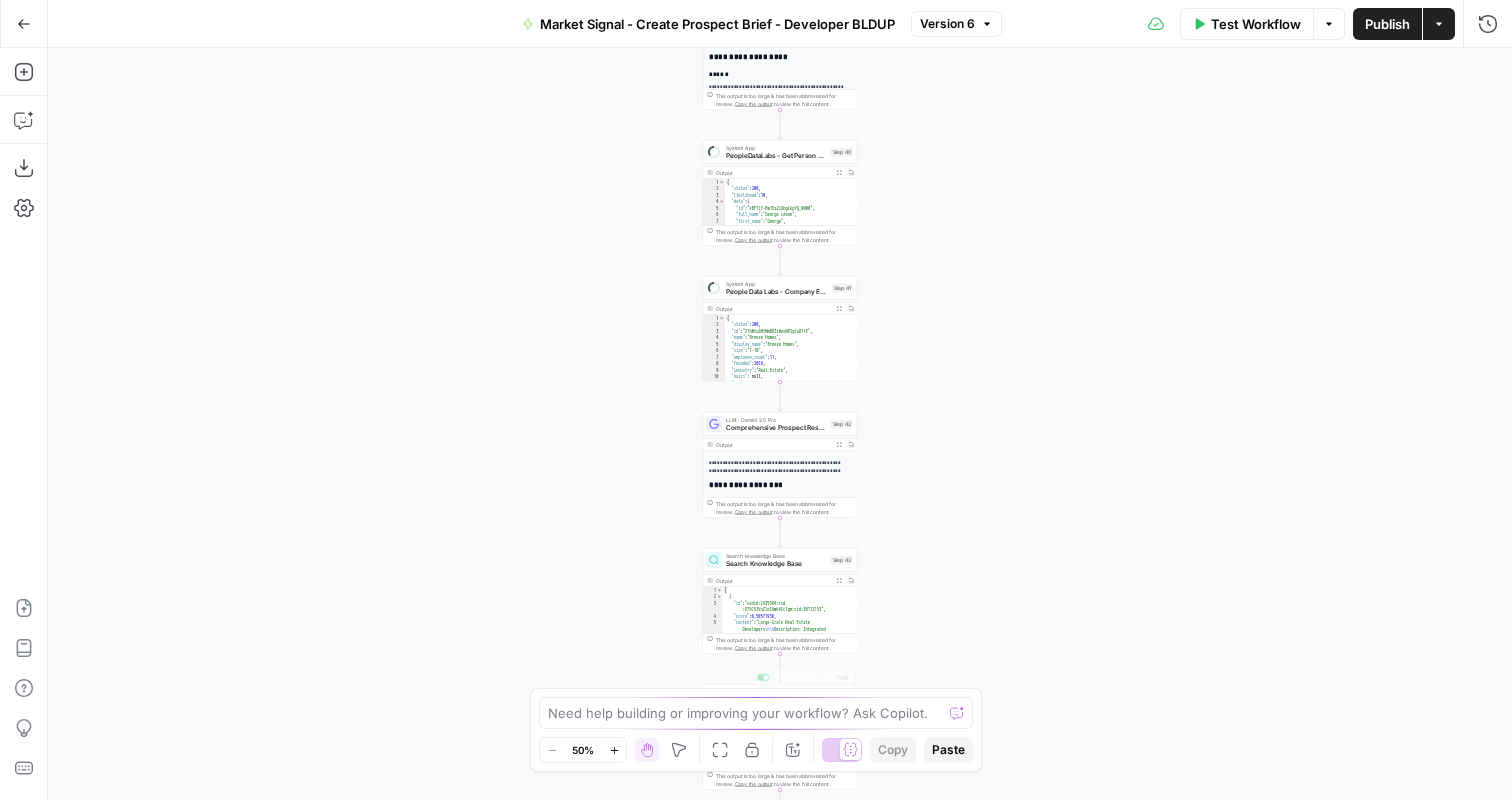 scroll, scrollTop: 218, scrollLeft: 0, axis: vertical 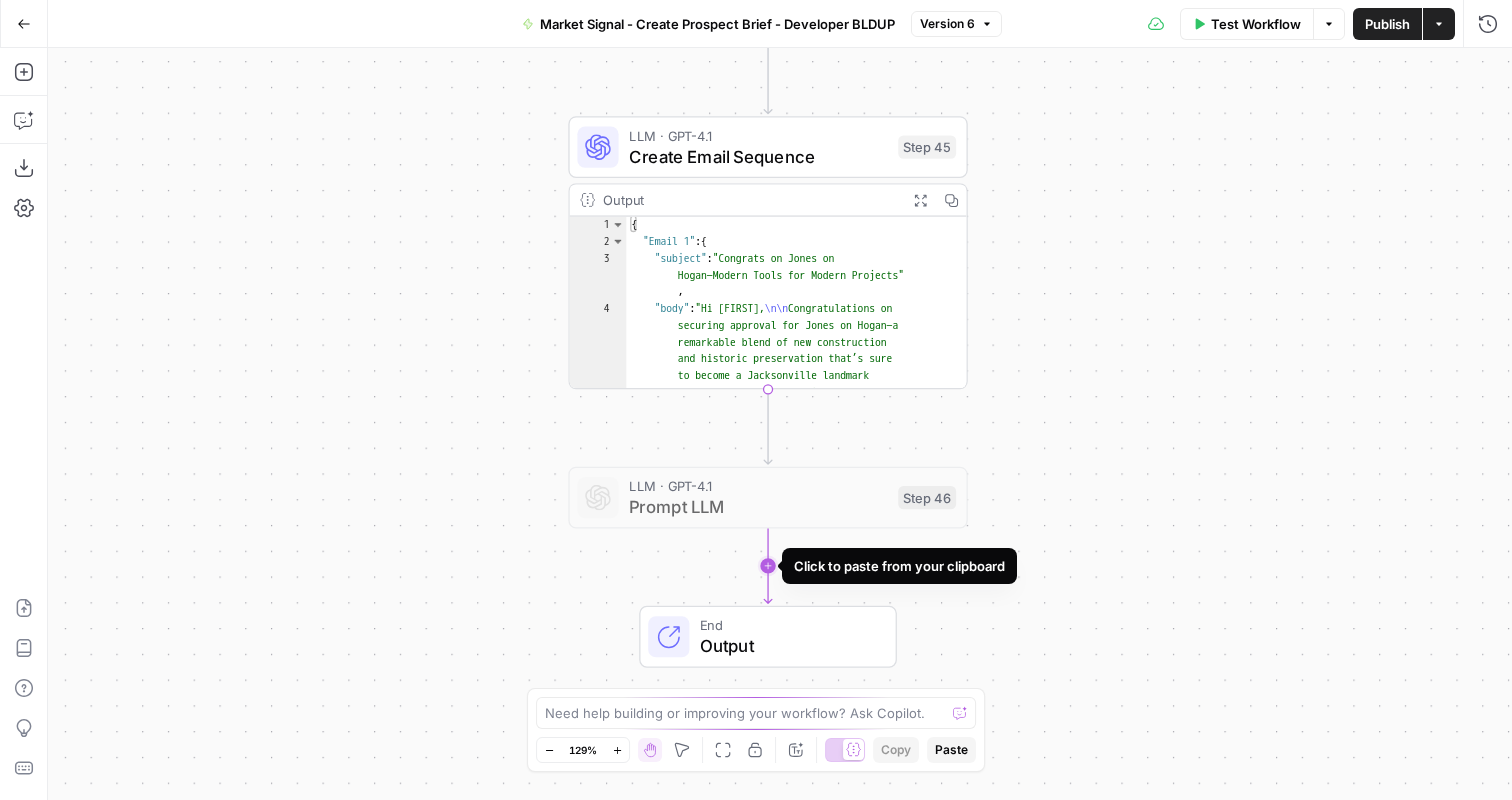 click 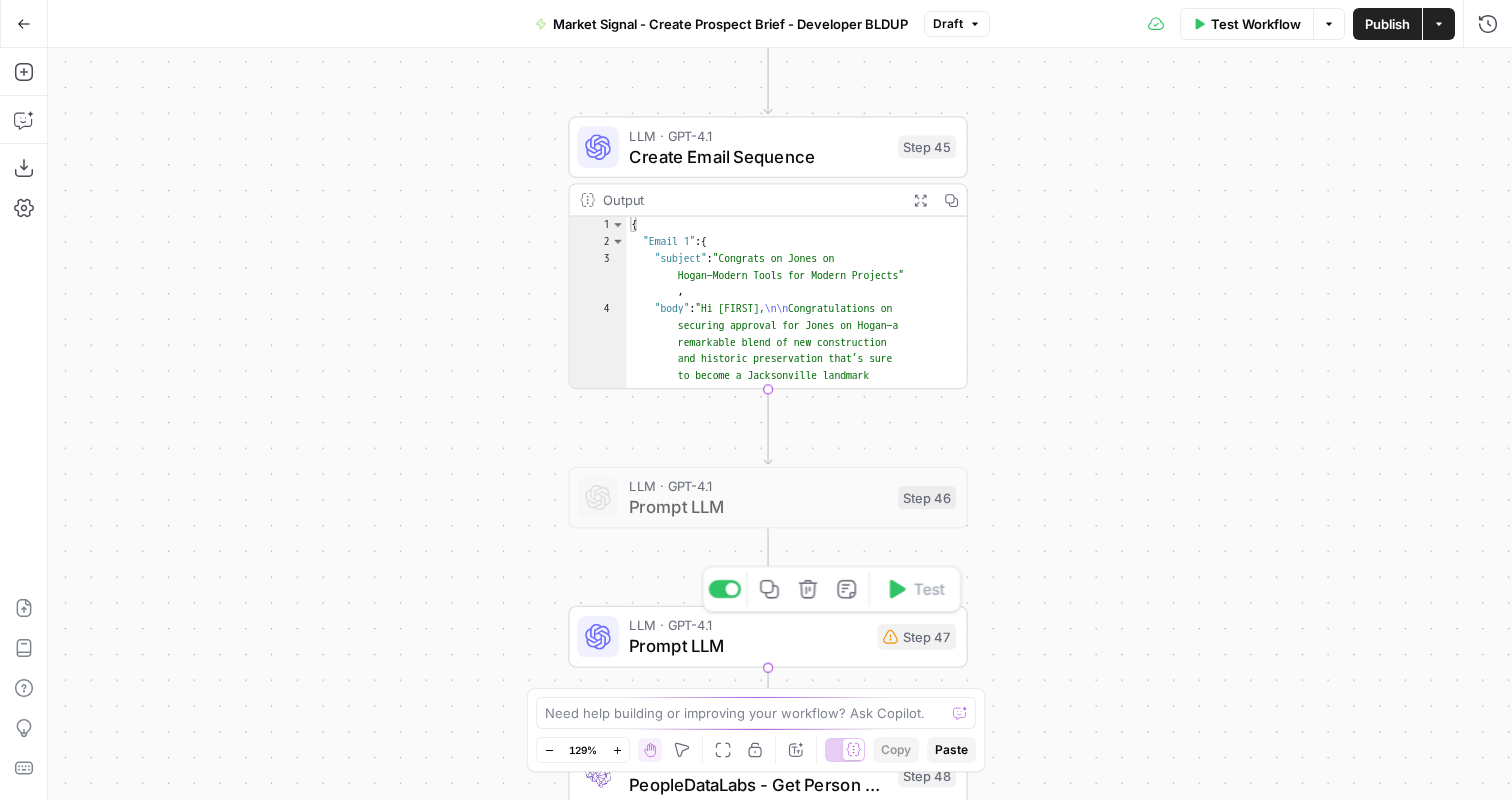 click on "LLM · GPT-4.1" at bounding box center [748, 625] 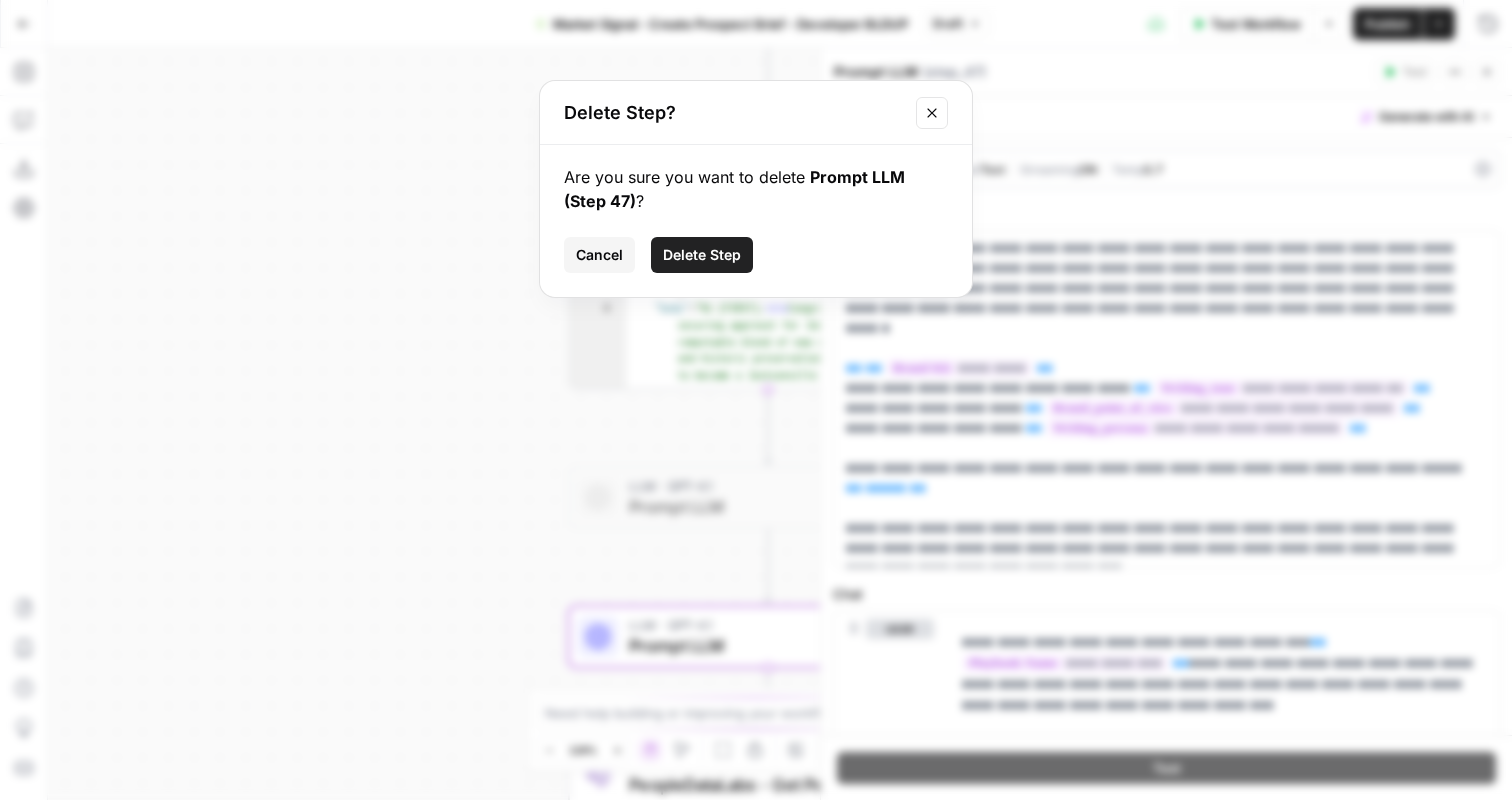 click on "Delete Step" at bounding box center (702, 255) 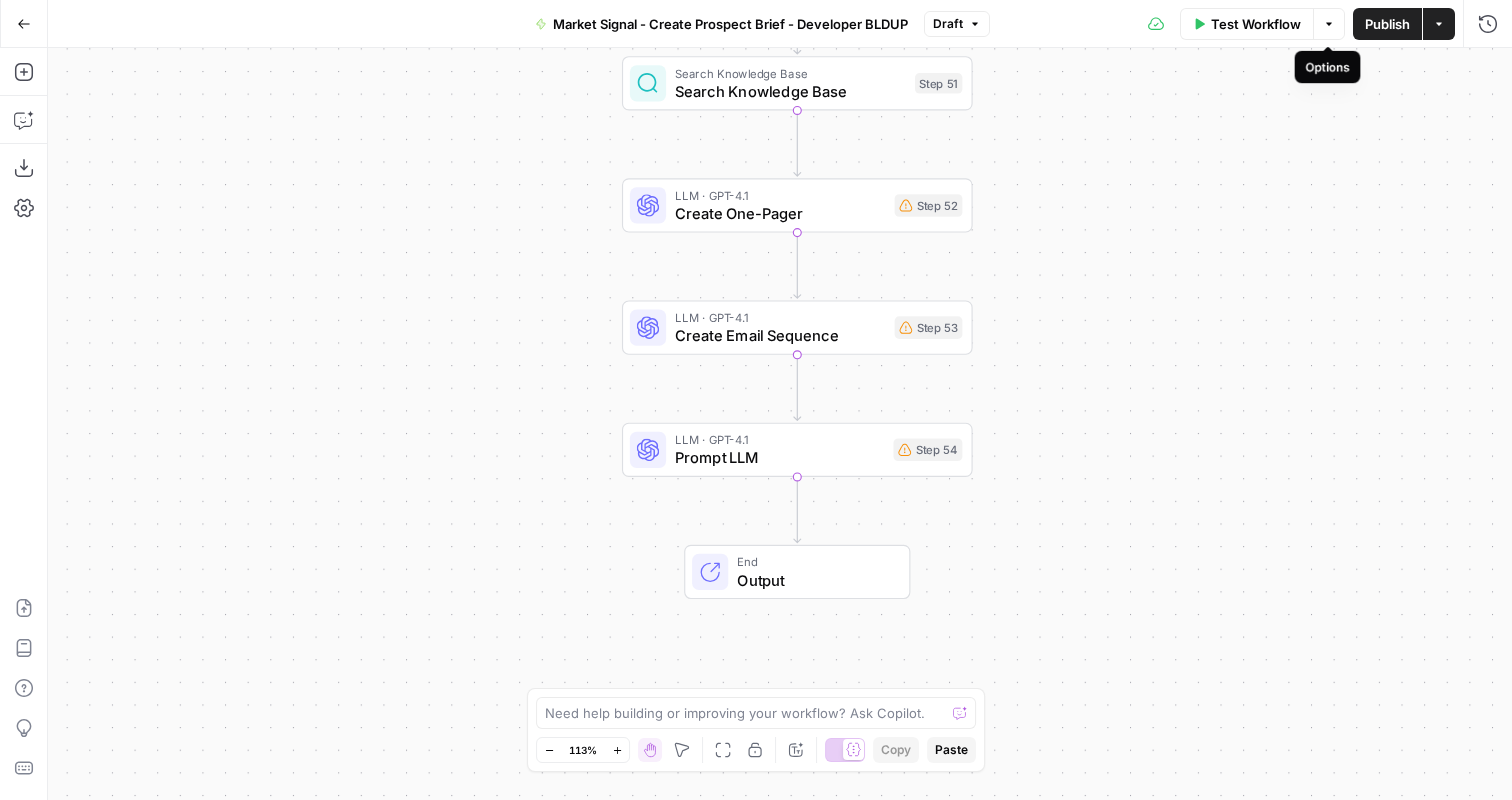 click 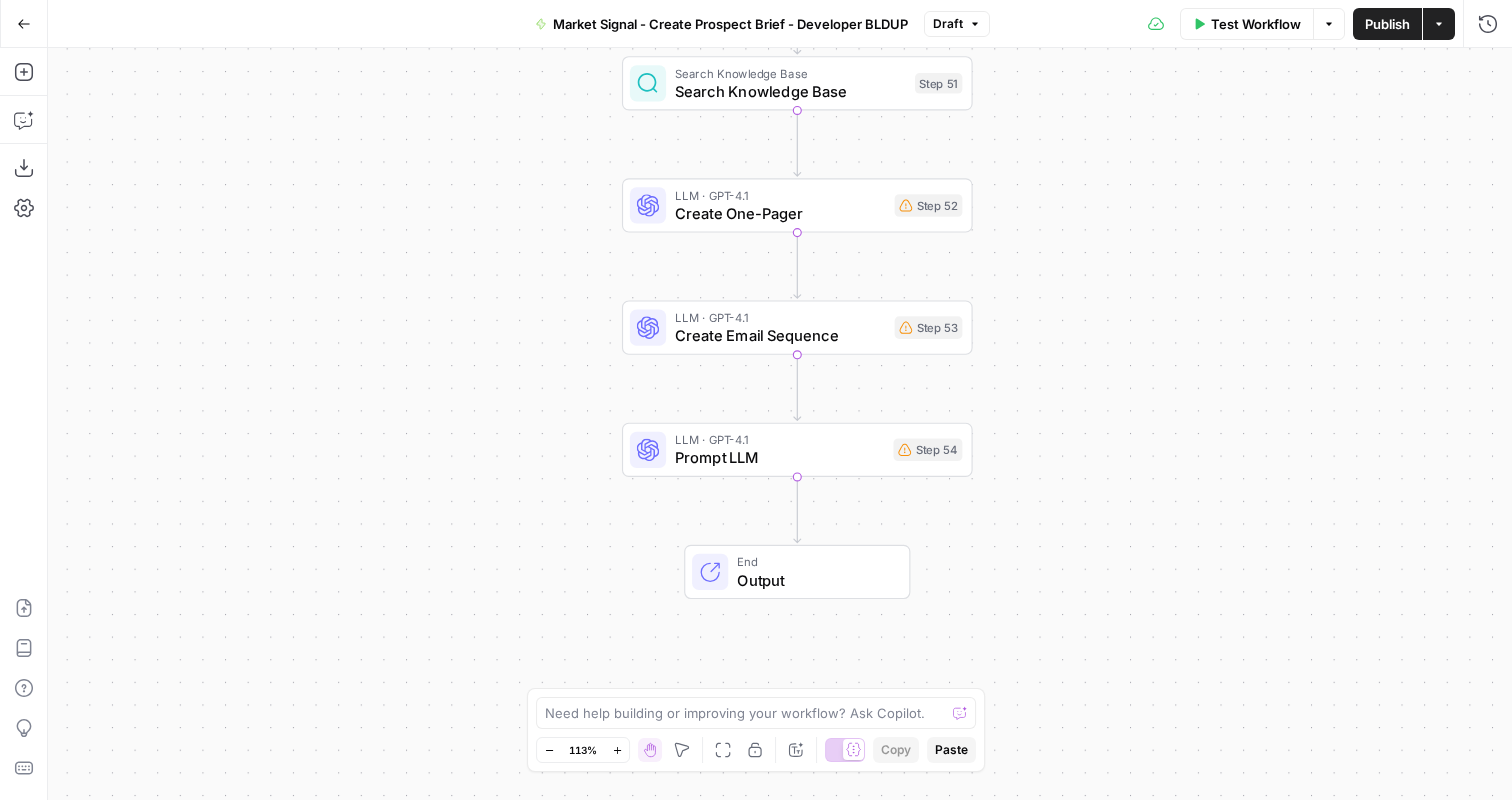click 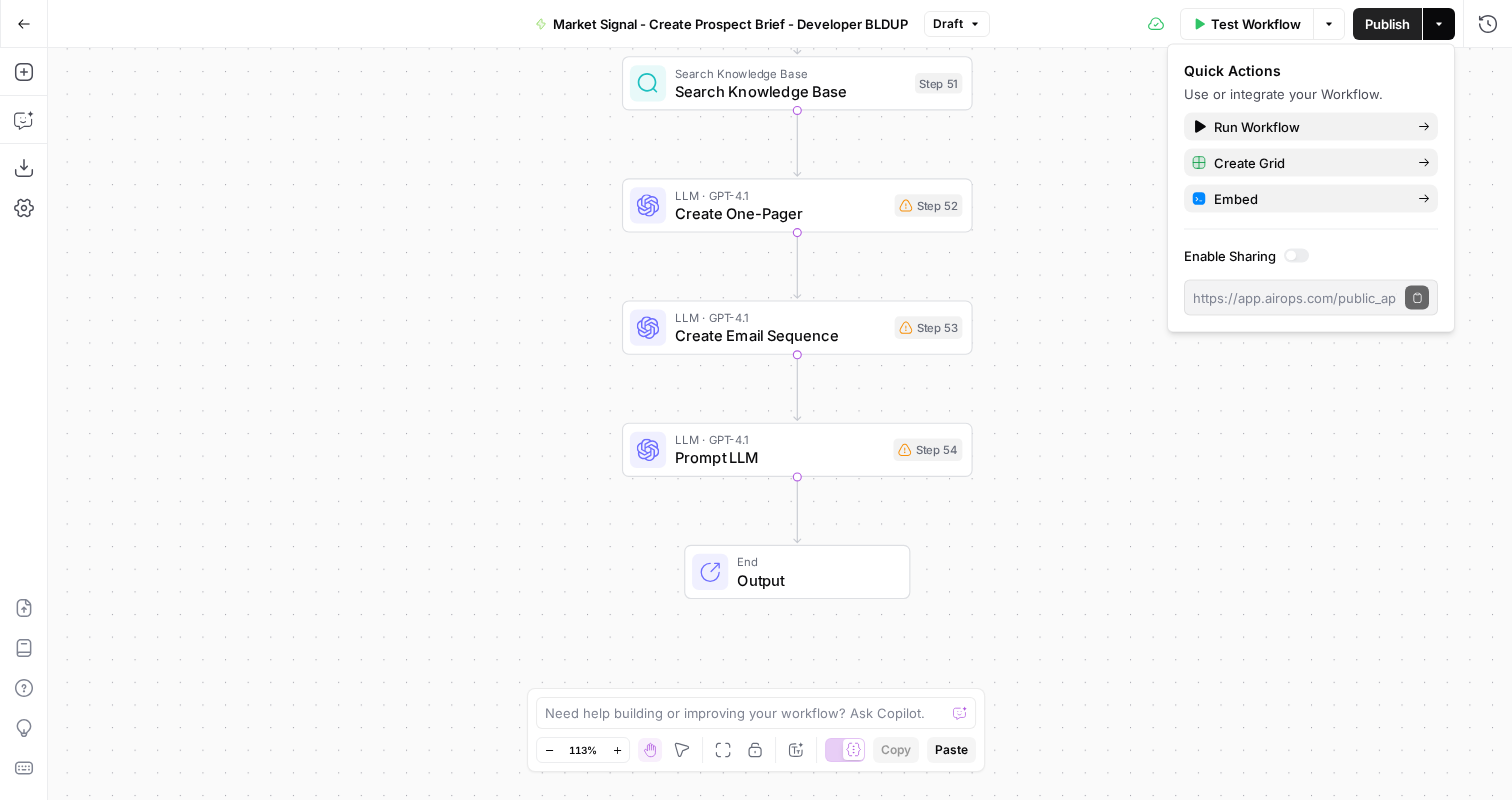 click 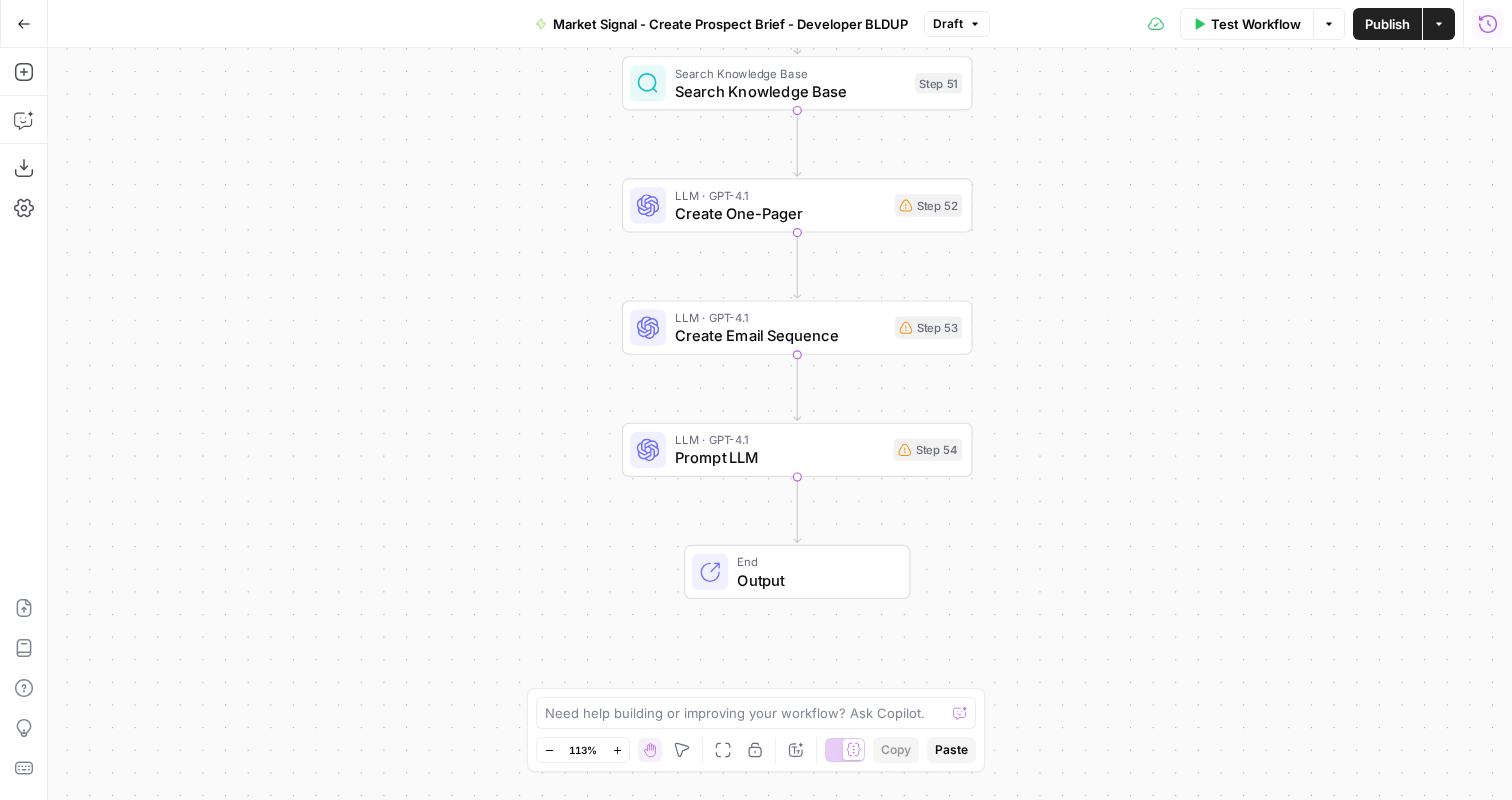 click 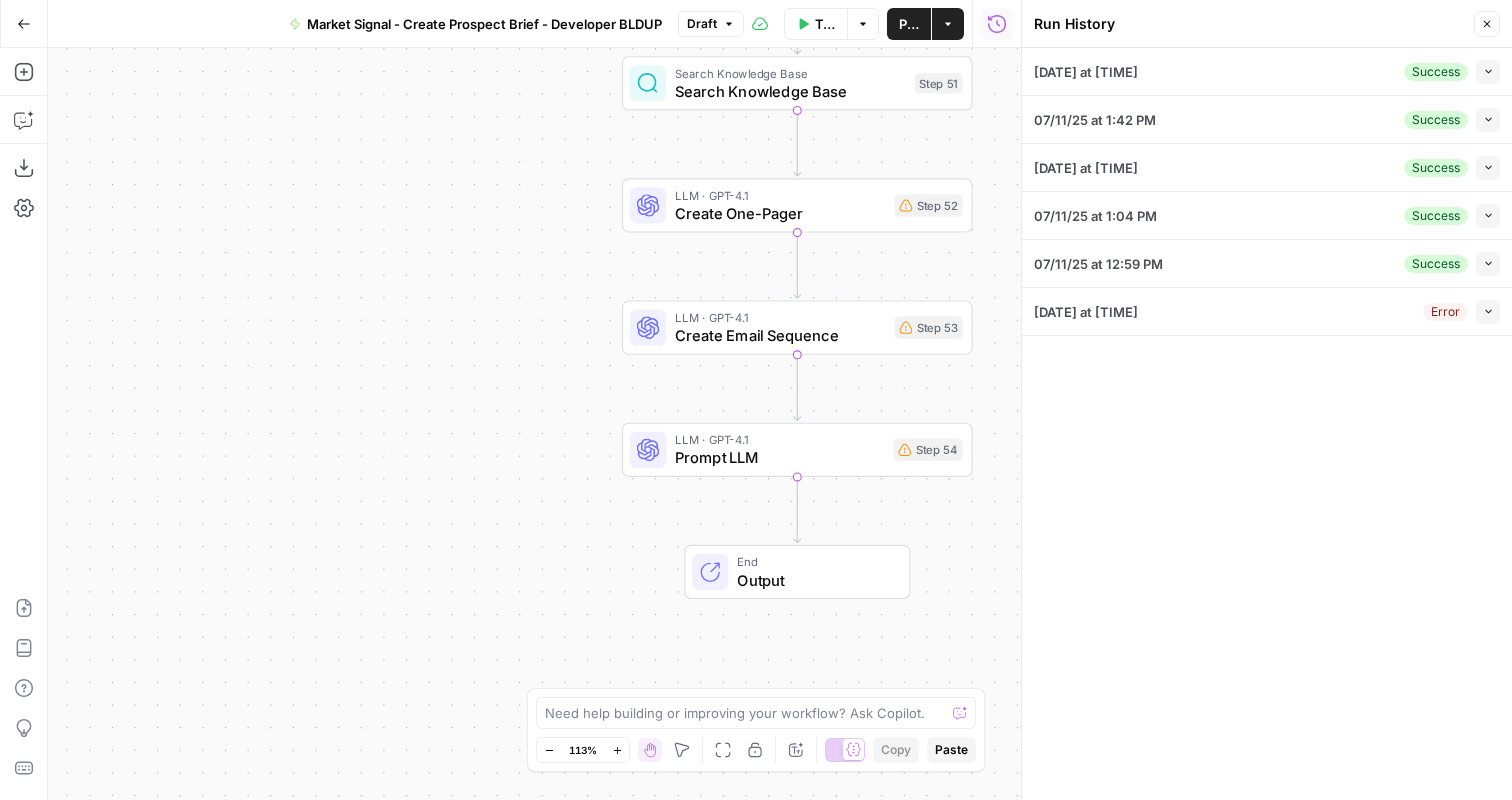 click 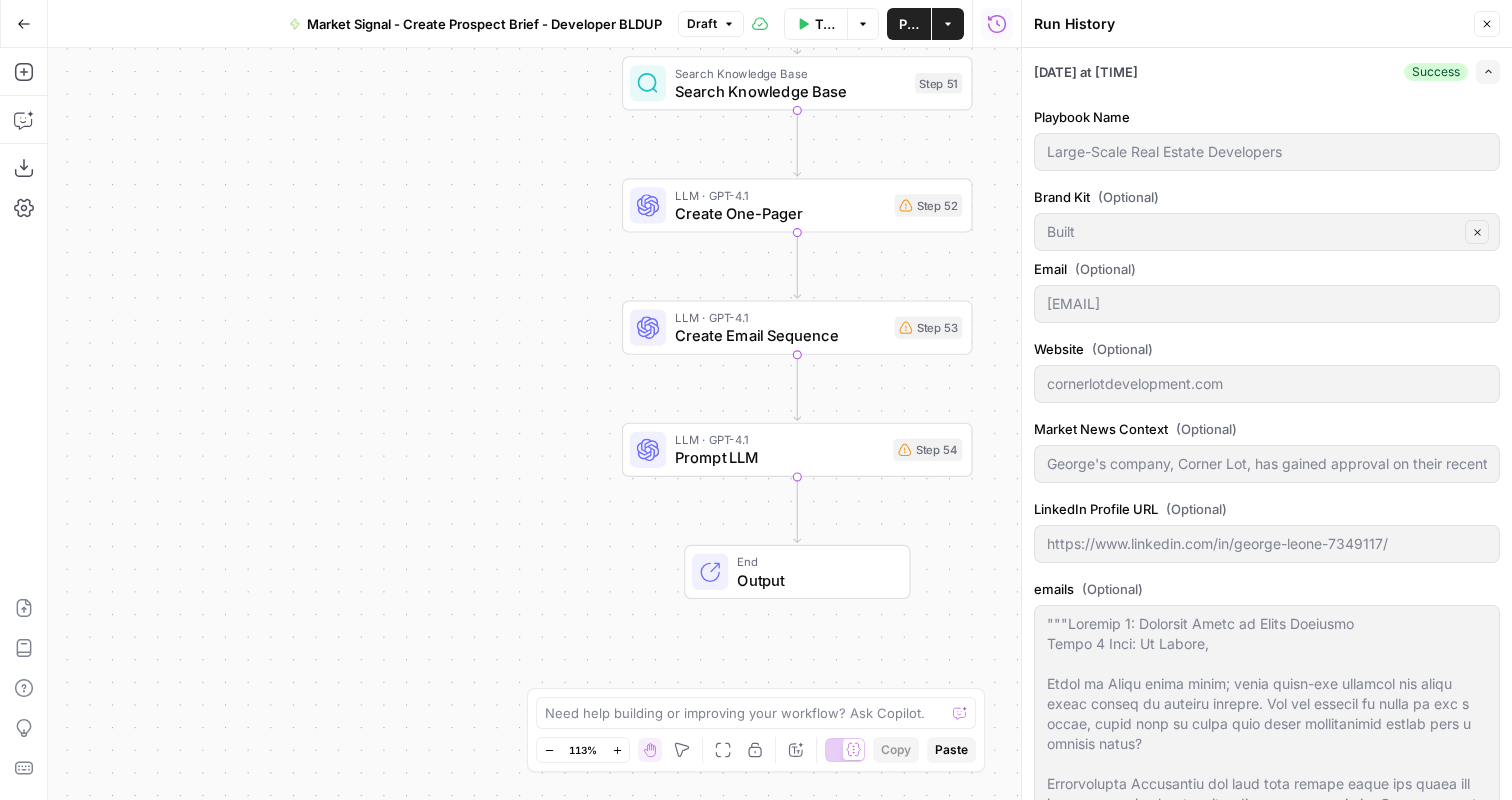 click on "Playbook Name Large-Scale Real Estate Developers Brand Kit   (Optional) Built Clear Email   (Optional) [EMAIL] Website   (Optional) [COMPANY_NAME] Market News Context   (Optional) [FIRST]'s company, [COMPANY_NAME], has gained approval on their recent development Jones on Hogan. The deal is in the Housing and Retail sector, and here's more context: Urban mixed-use development includes new construction and preservation of the historic [YEAR] Jones Brothers building in downtown [CITY], featuring [NUMBER] apartments, [NUMBER] retail store fronts, and a parking garage, along with co-work office spaces, a fitness facility, tranquility rooms, and a terrace overlooking Downtown [CITY]. LinkedIn Profile URL   (Optional) [URL] emails   (Optional) Market News Announcement   (Optional) View Logs" at bounding box center (1267, 751) 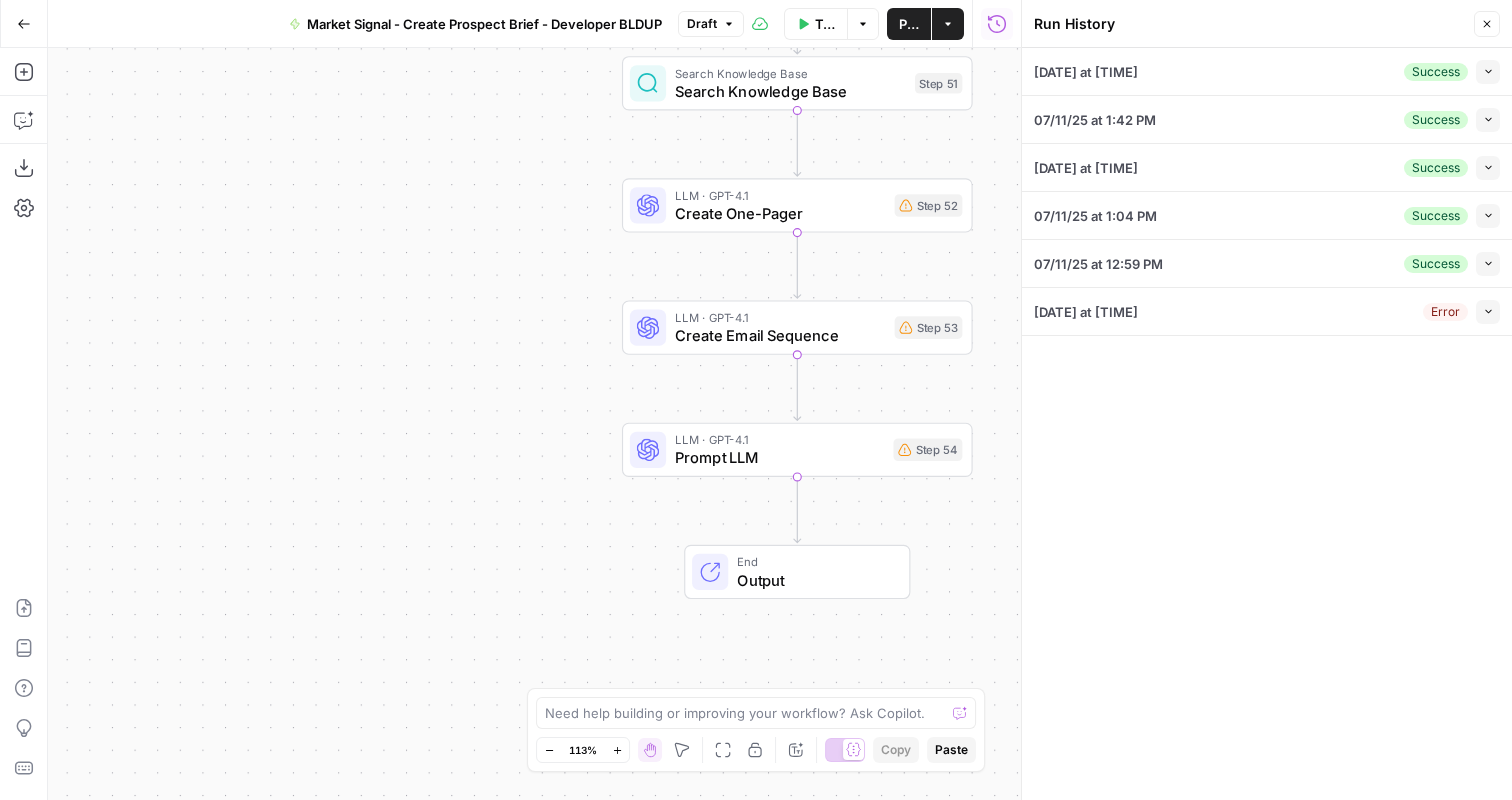 click 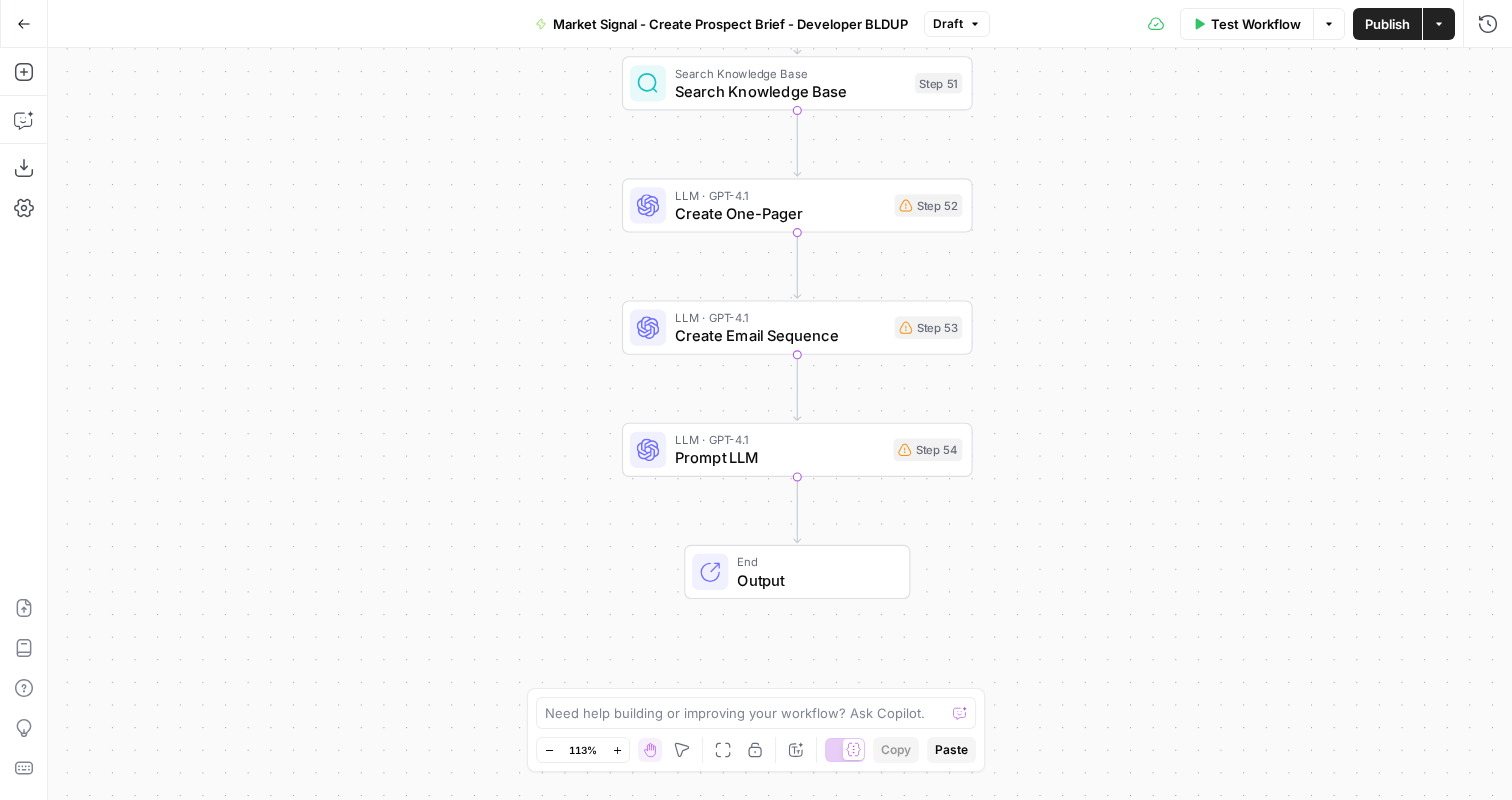 click 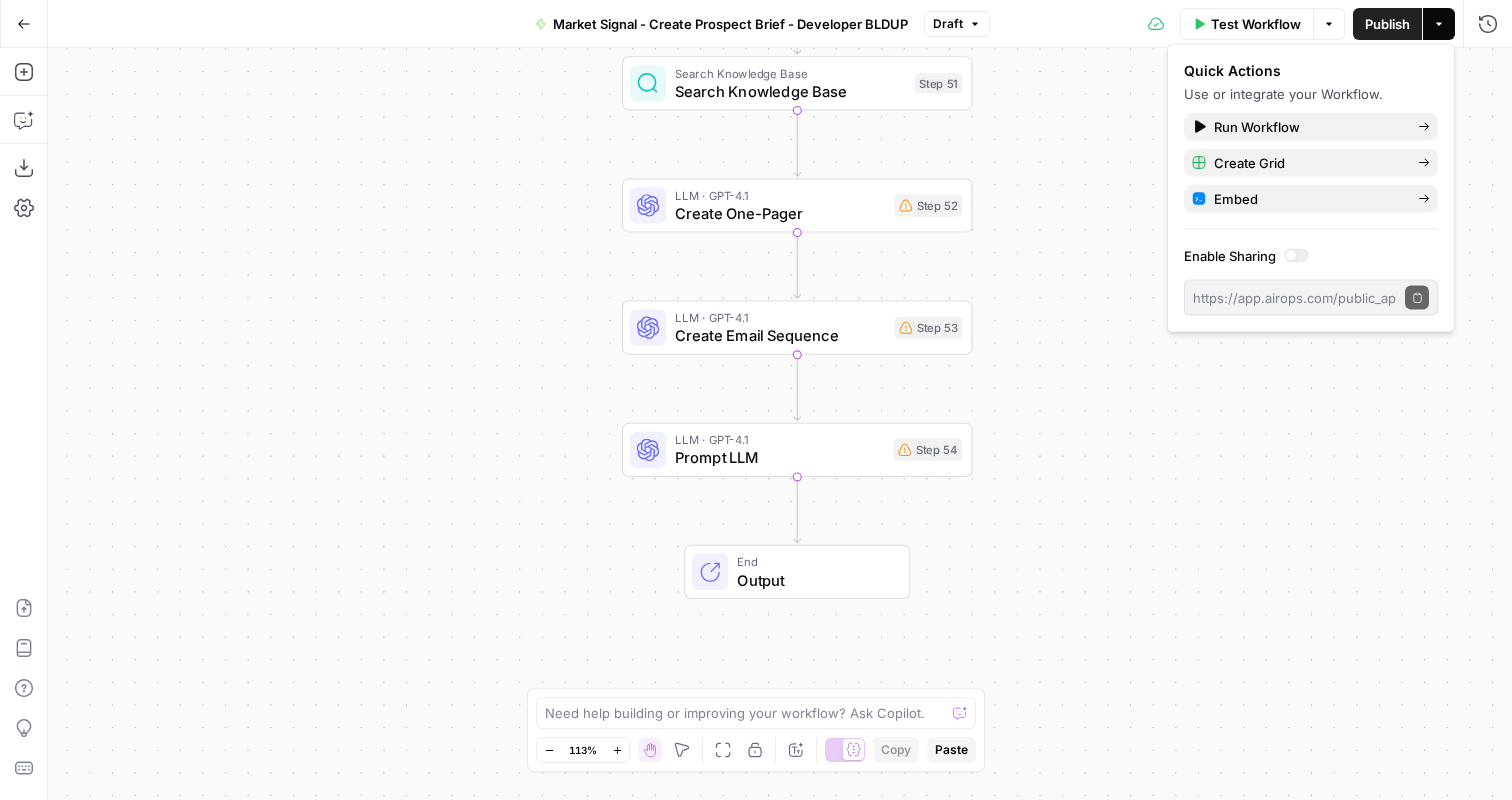 click 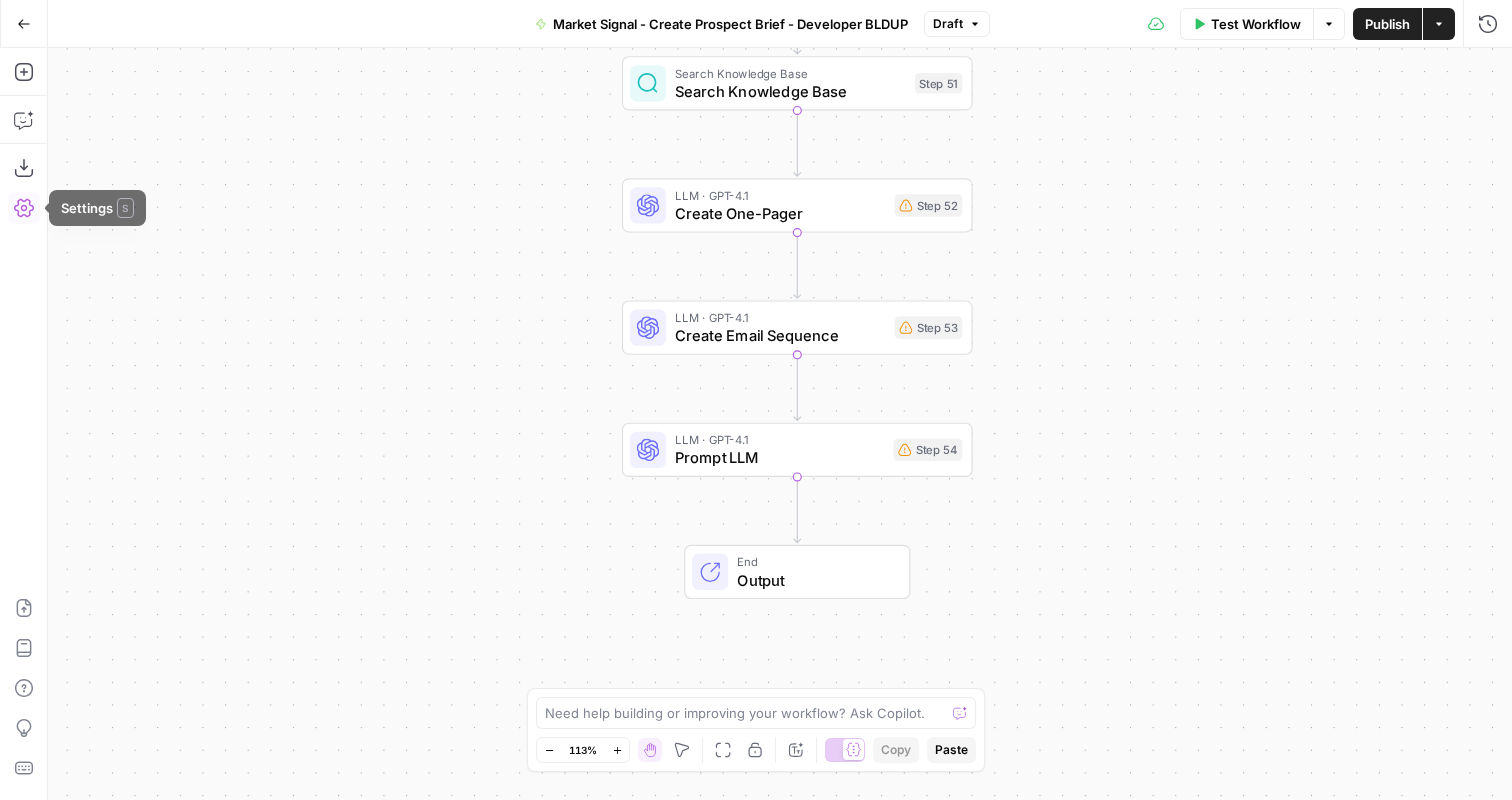 click on "Settings" at bounding box center (24, 208) 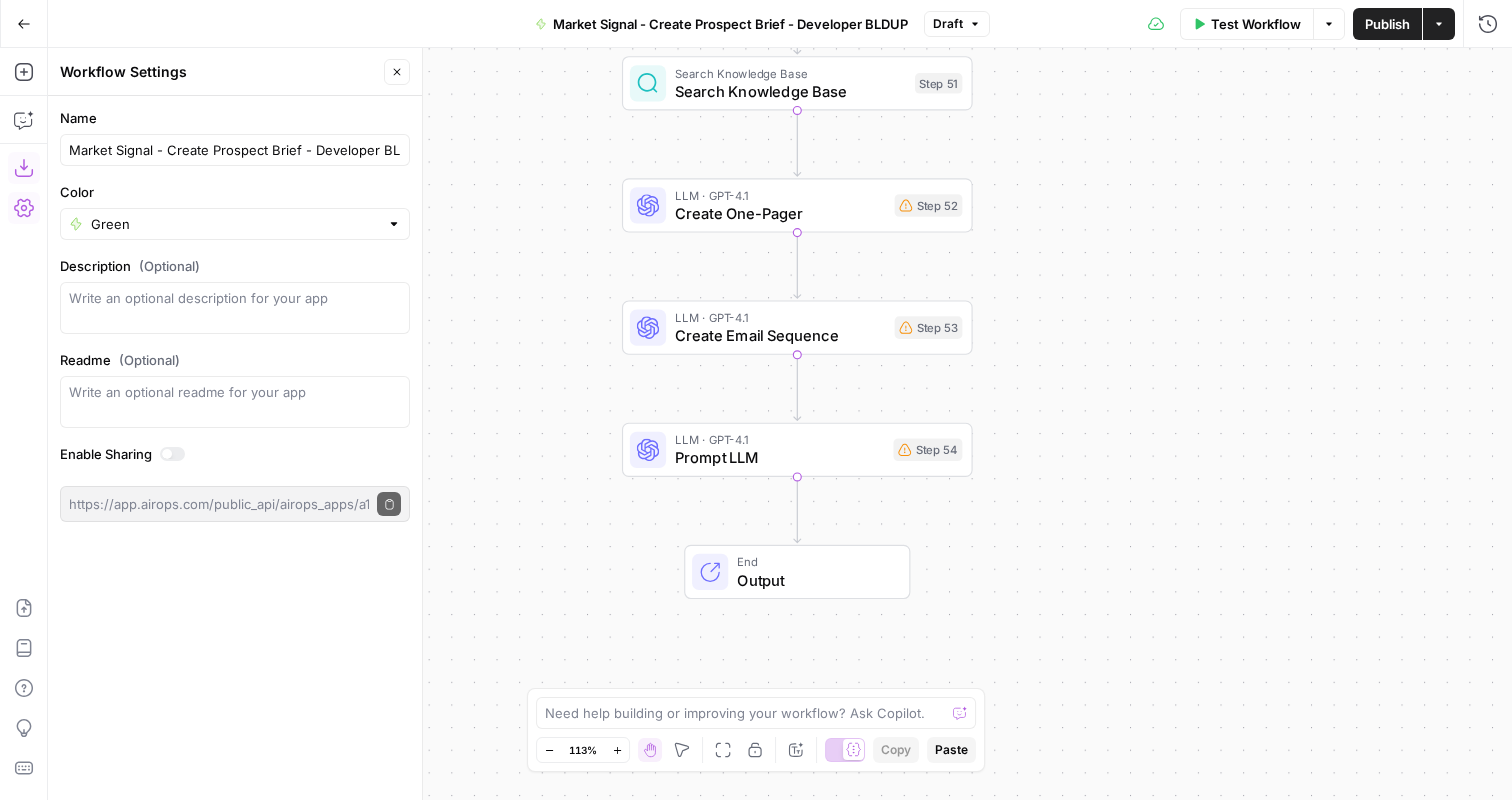 click 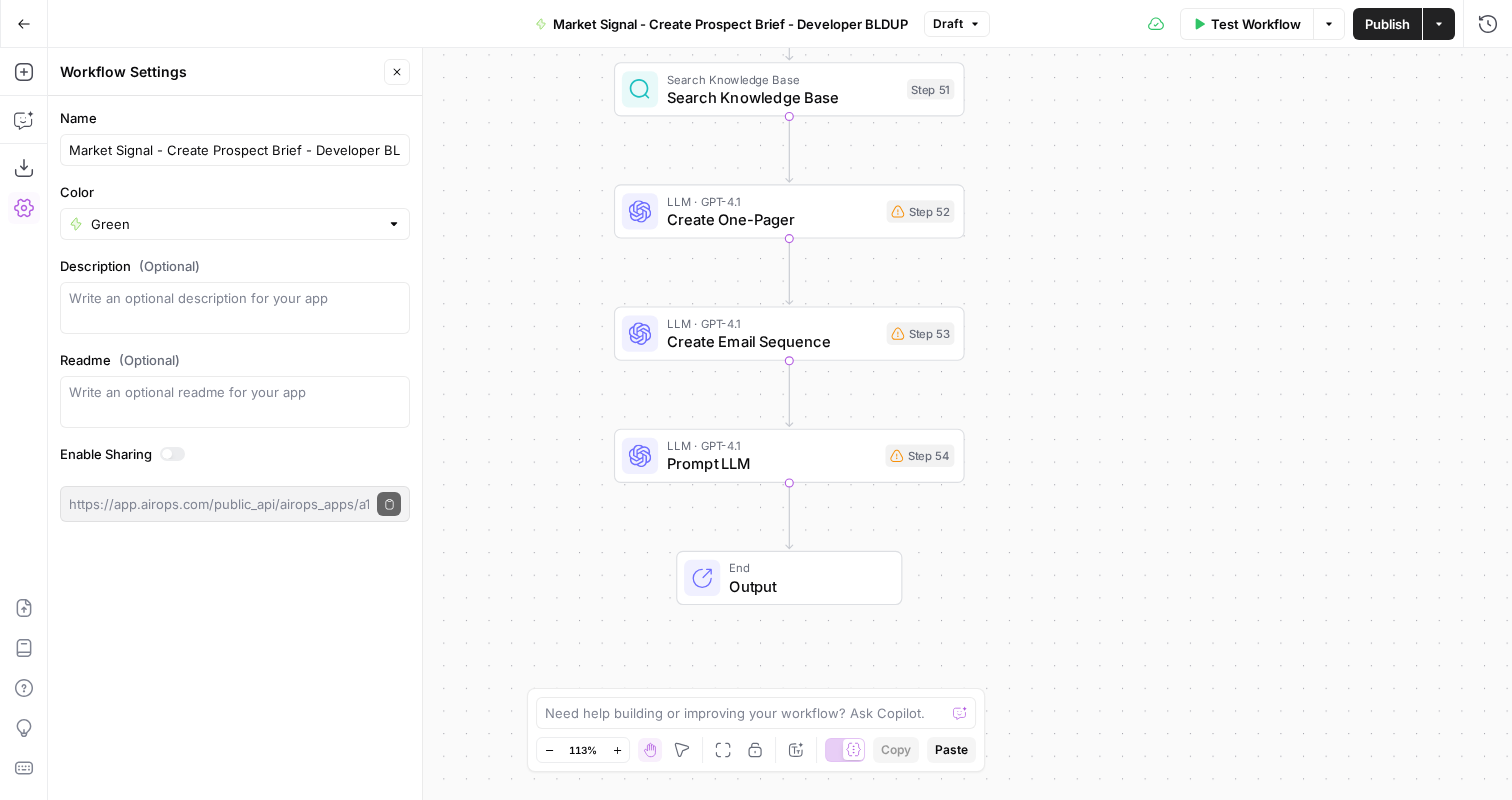 drag, startPoint x: 553, startPoint y: 535, endPoint x: 538, endPoint y: 557, distance: 26.627054 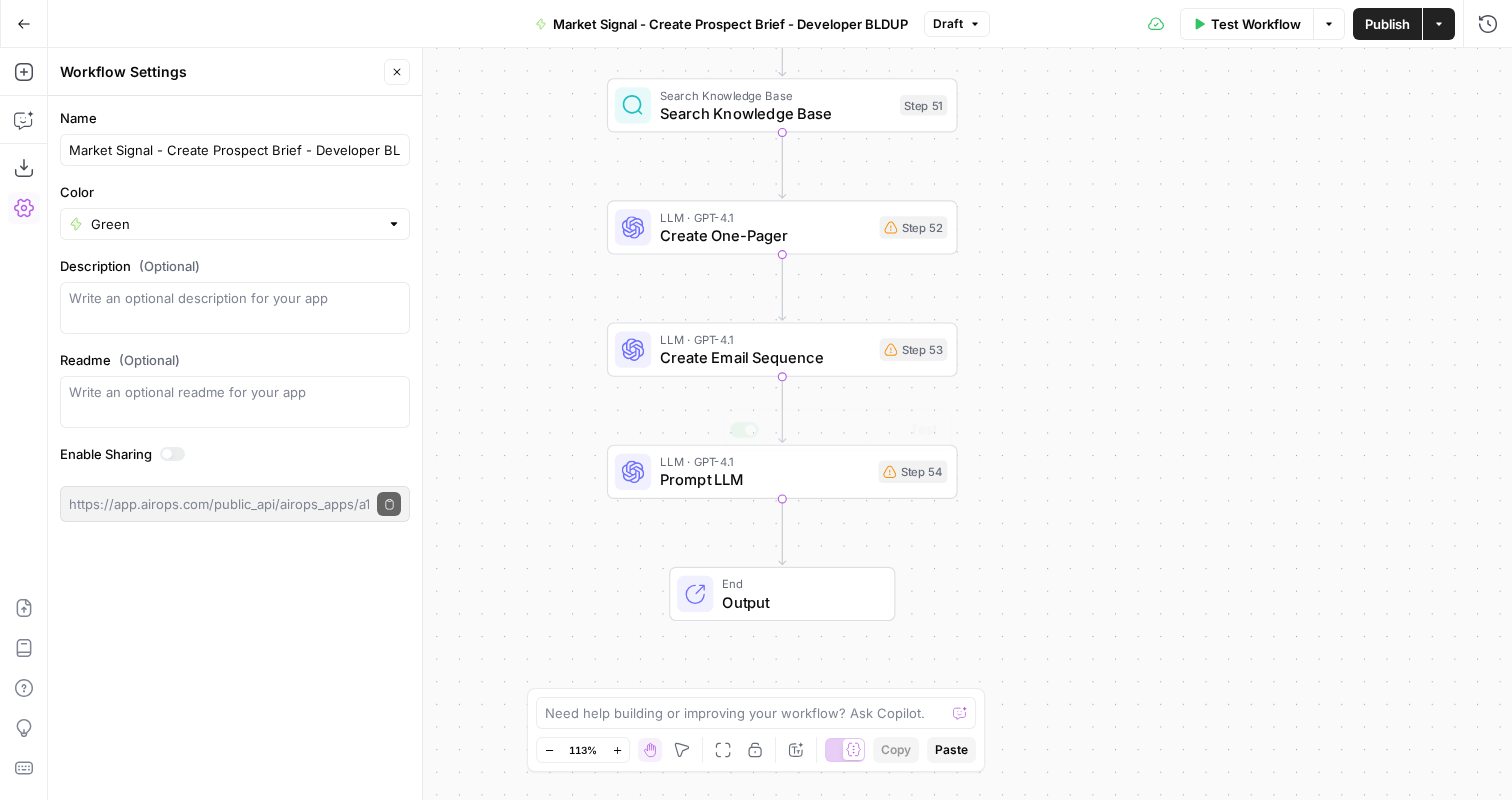 click on "Workflow Set Inputs Inputs Get Knowledge Base File Get Knowledge Base File Step [NUMBER] Output Expand Output Copy 1 2 3 4 5 6 [    {      "document_name" :  "Large-Scale Real Estate           Developers" ,      "records" :  [         {           "__text" :  " · Large-Scale Real Estate               Developers \r\n Description:               Integrated commercial real estate               developers manage large-scale,               multi-phase projects including               multifamily developments, office               buildings, and retail centers.               These organizations face complex               financial workflows that require               robust cash flow management, strict               budget control, and stringent               compliance measures. They are               characterized by their need for               \r\n Key  *" at bounding box center [780, 424] 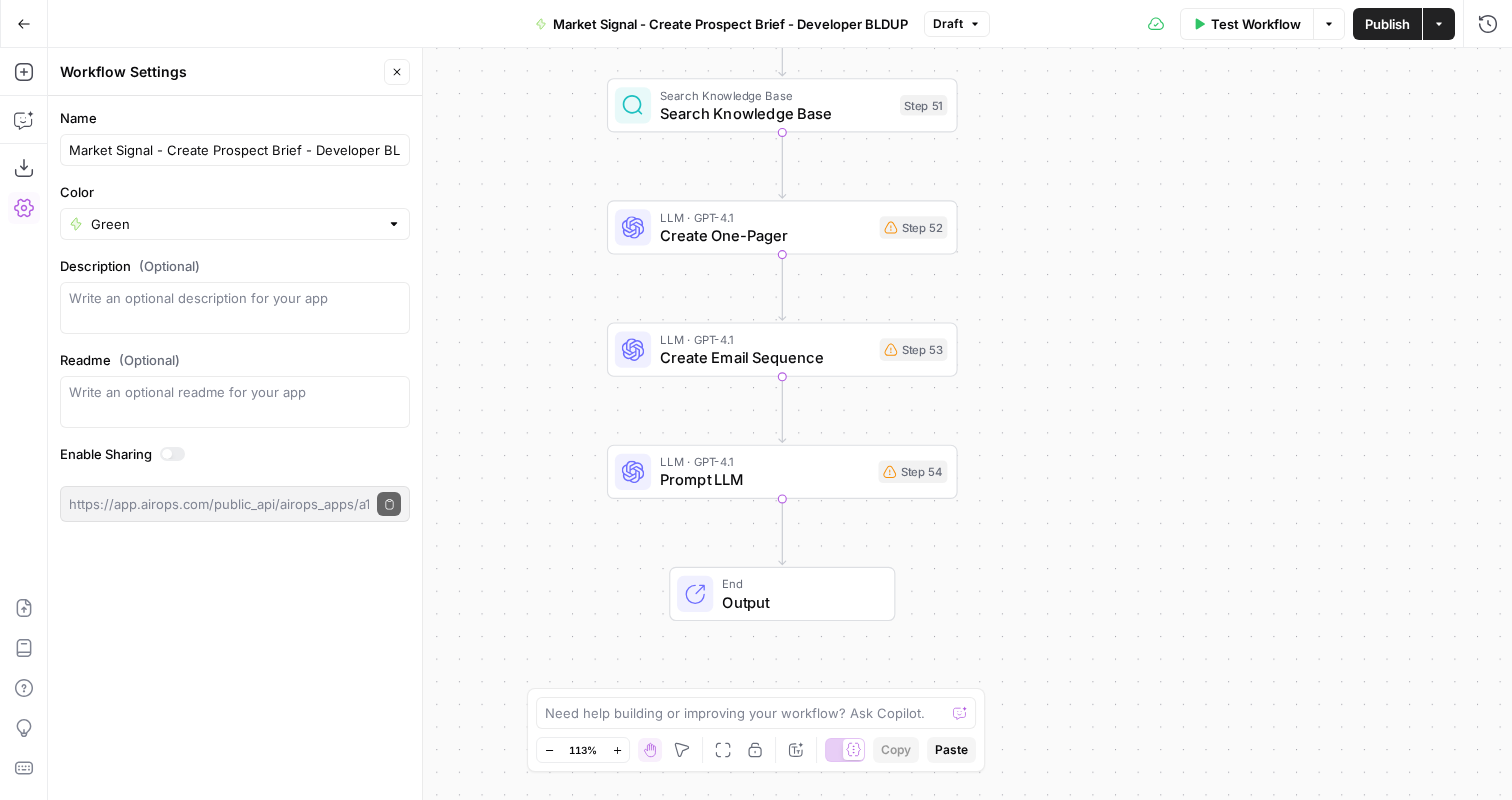 click on "Draft" at bounding box center [957, 24] 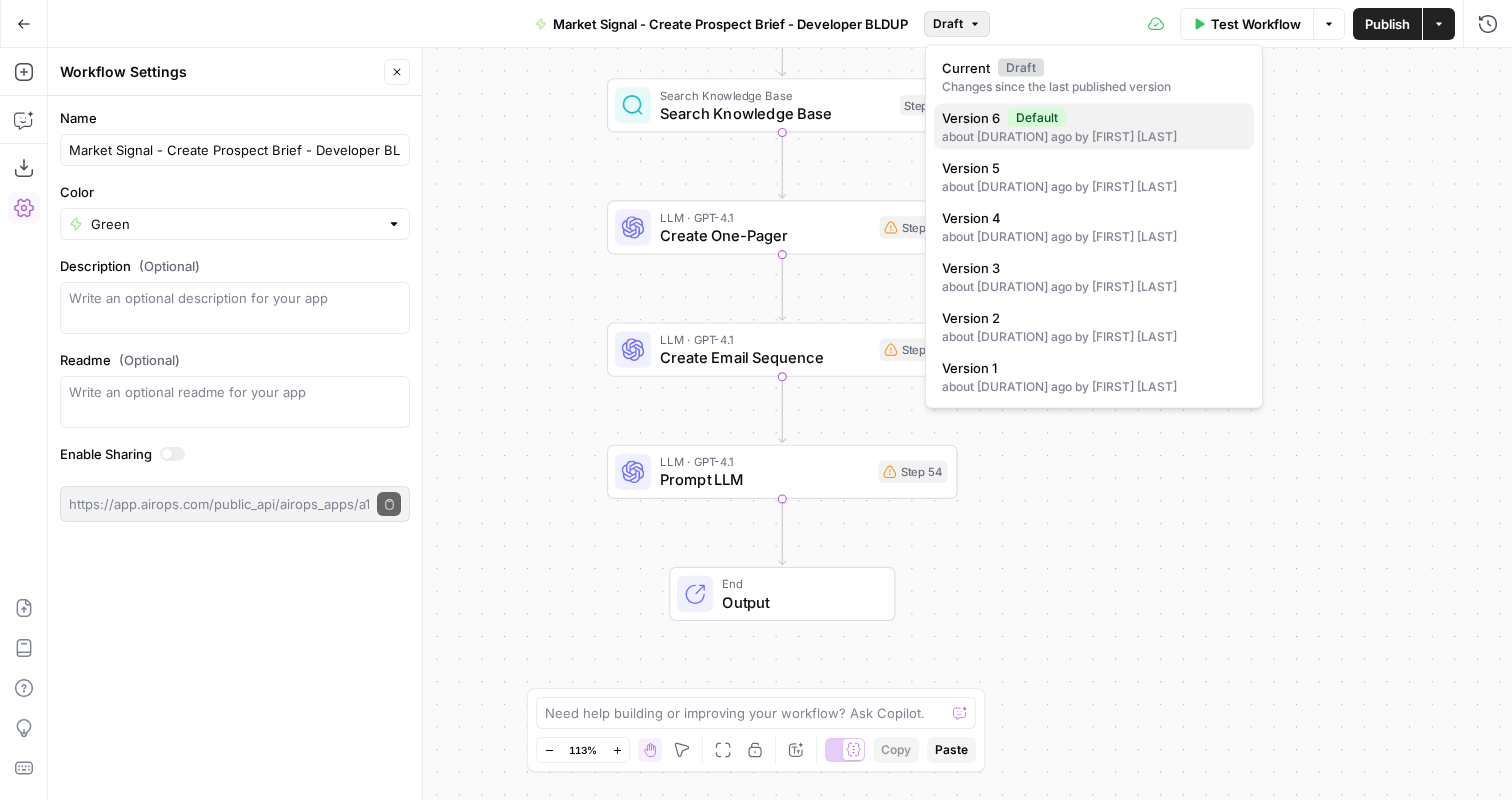 click on "about [DURATION] ago
by [FIRST] [LAST]" at bounding box center (1094, 137) 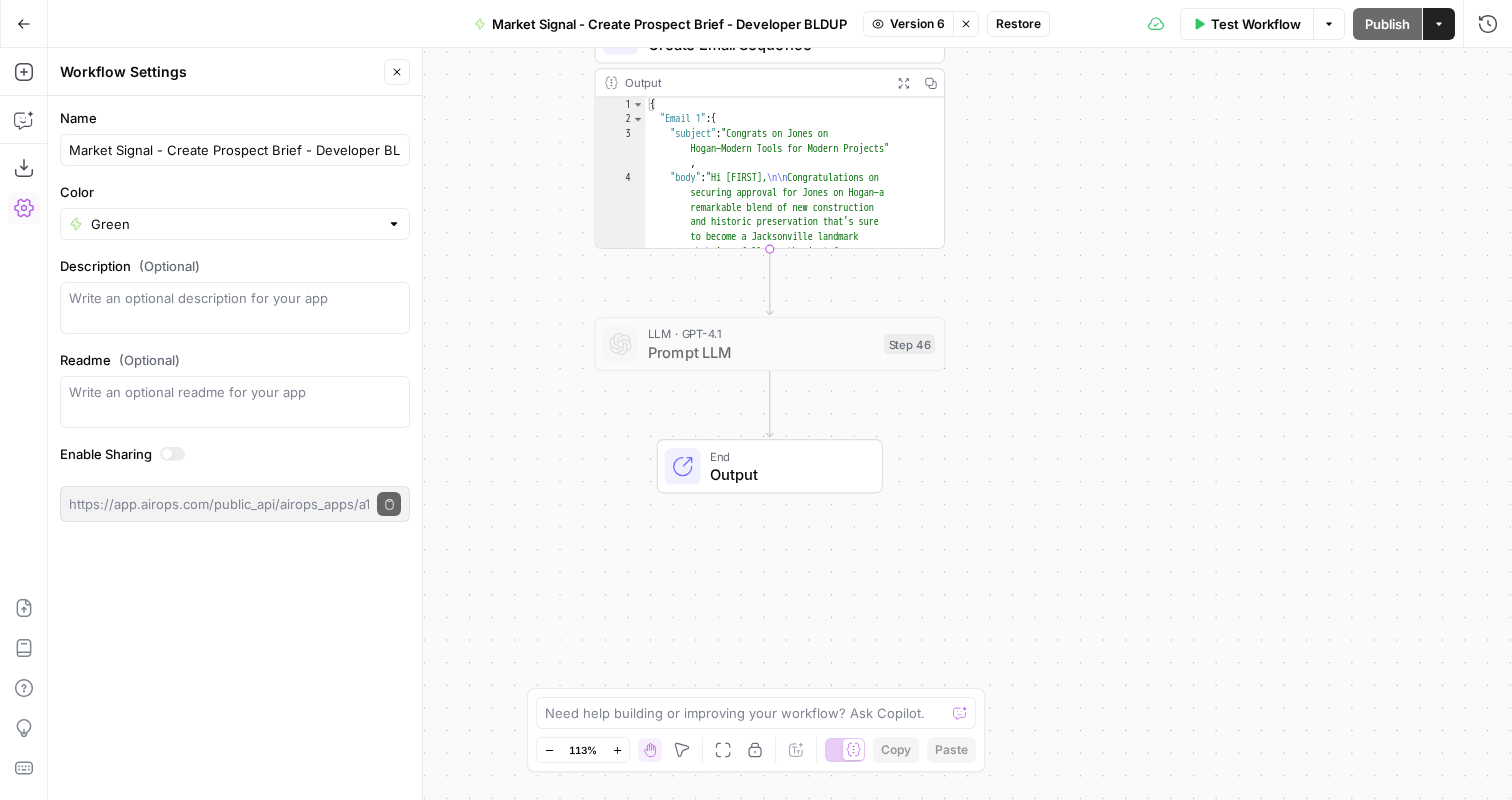 click on "Restore" at bounding box center (1018, 24) 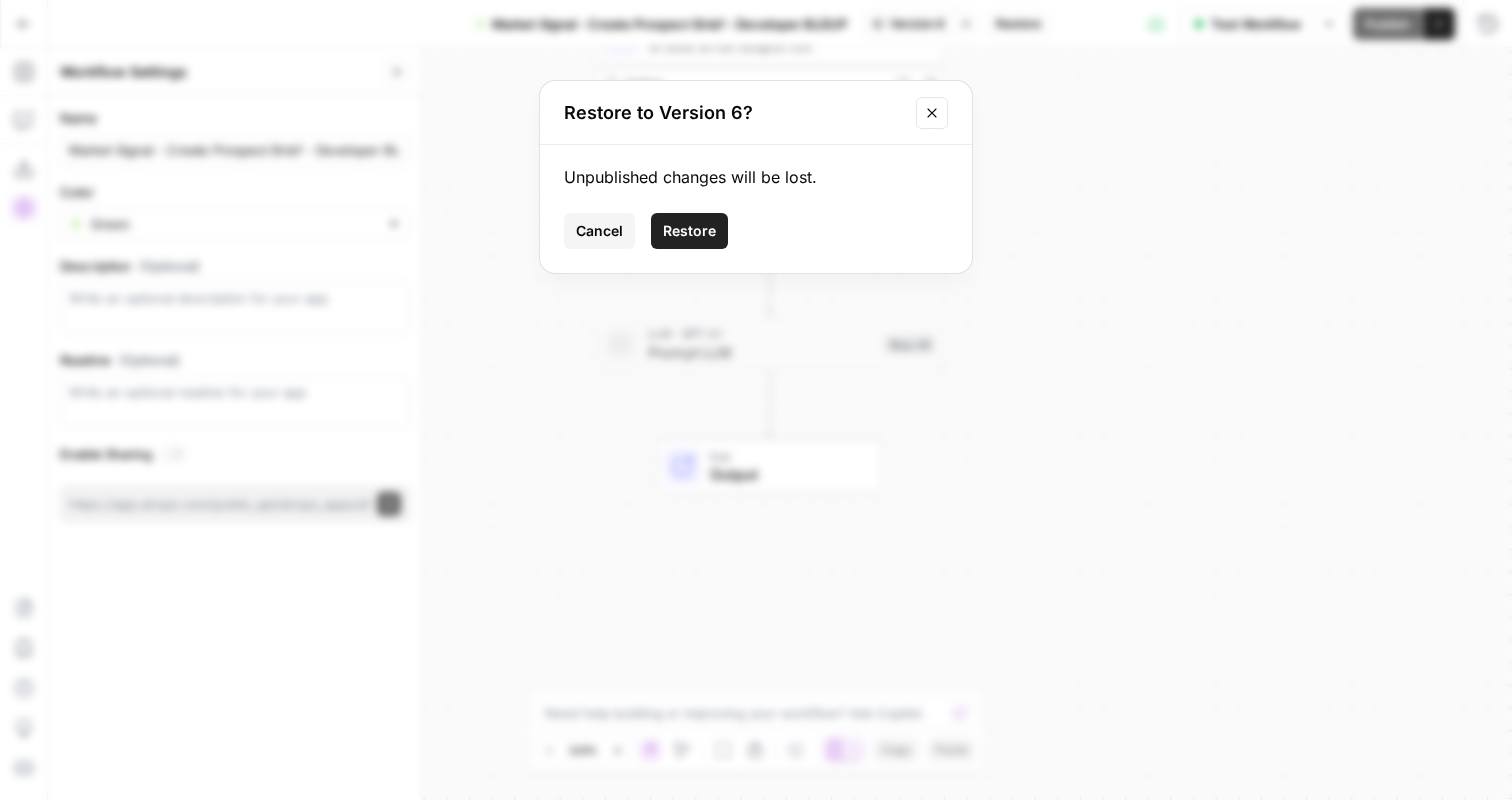 click on "Restore" at bounding box center (689, 231) 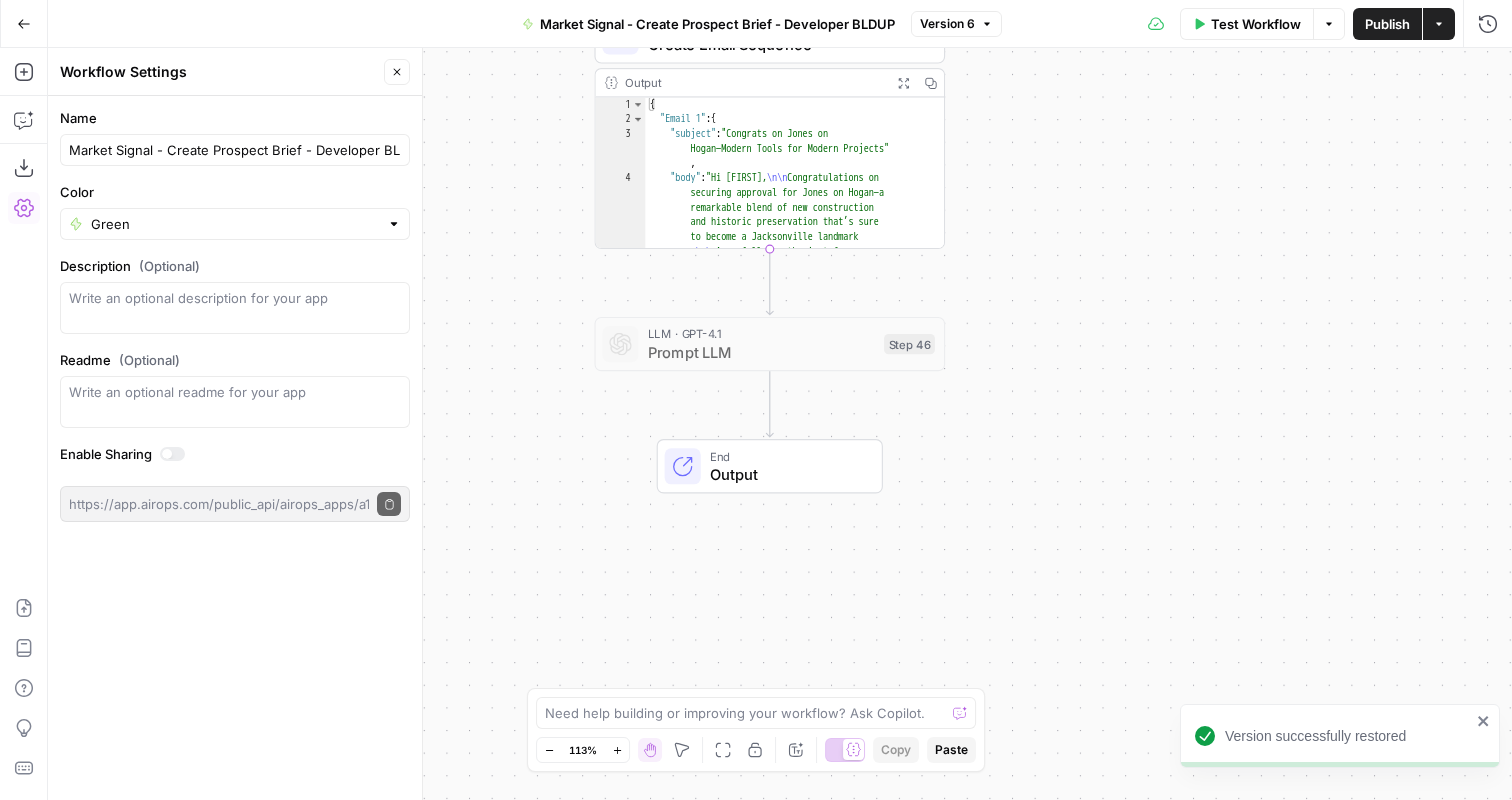 drag, startPoint x: 774, startPoint y: 402, endPoint x: 662, endPoint y: 411, distance: 112.36102 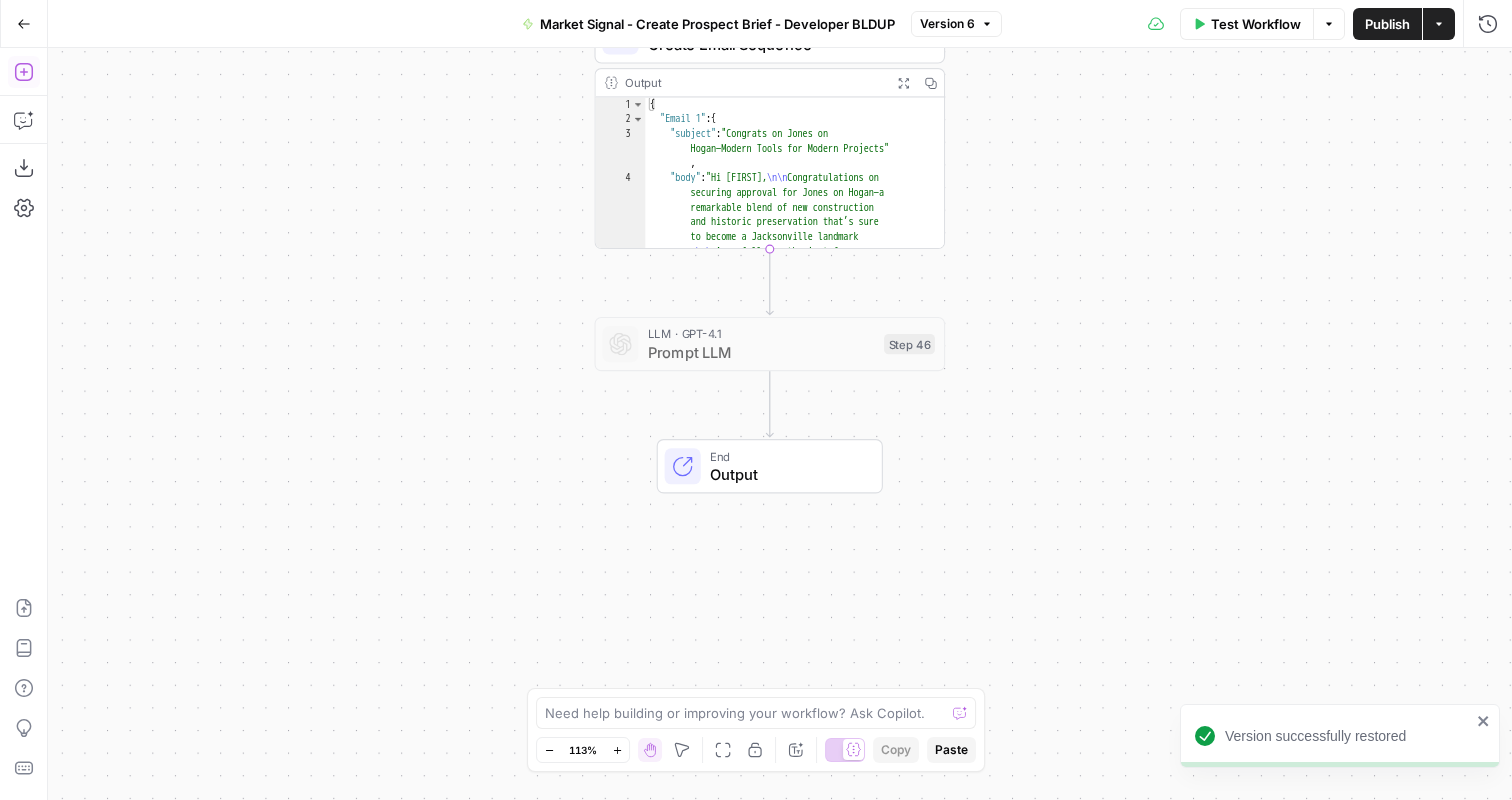 click 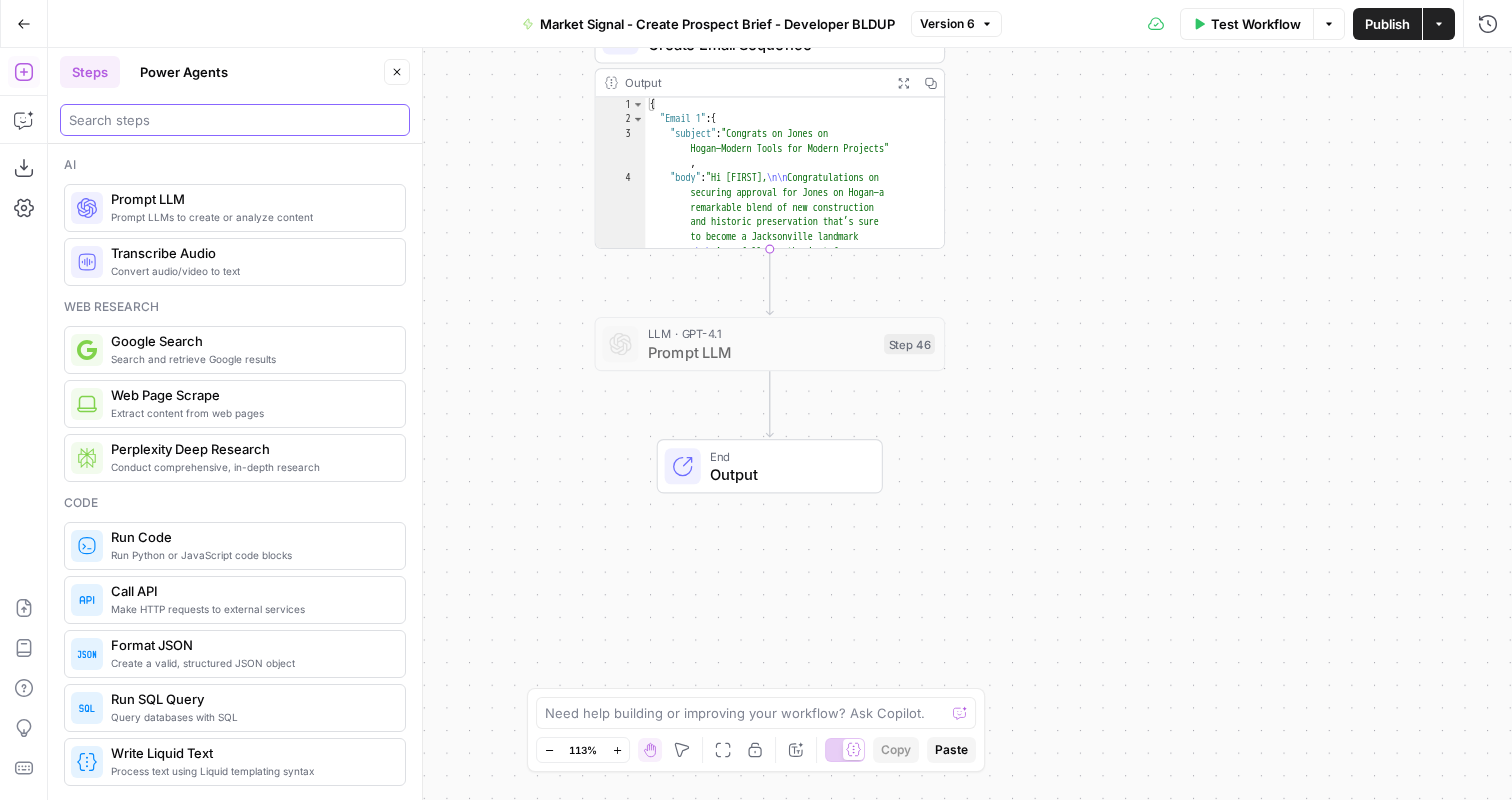 click at bounding box center (235, 120) 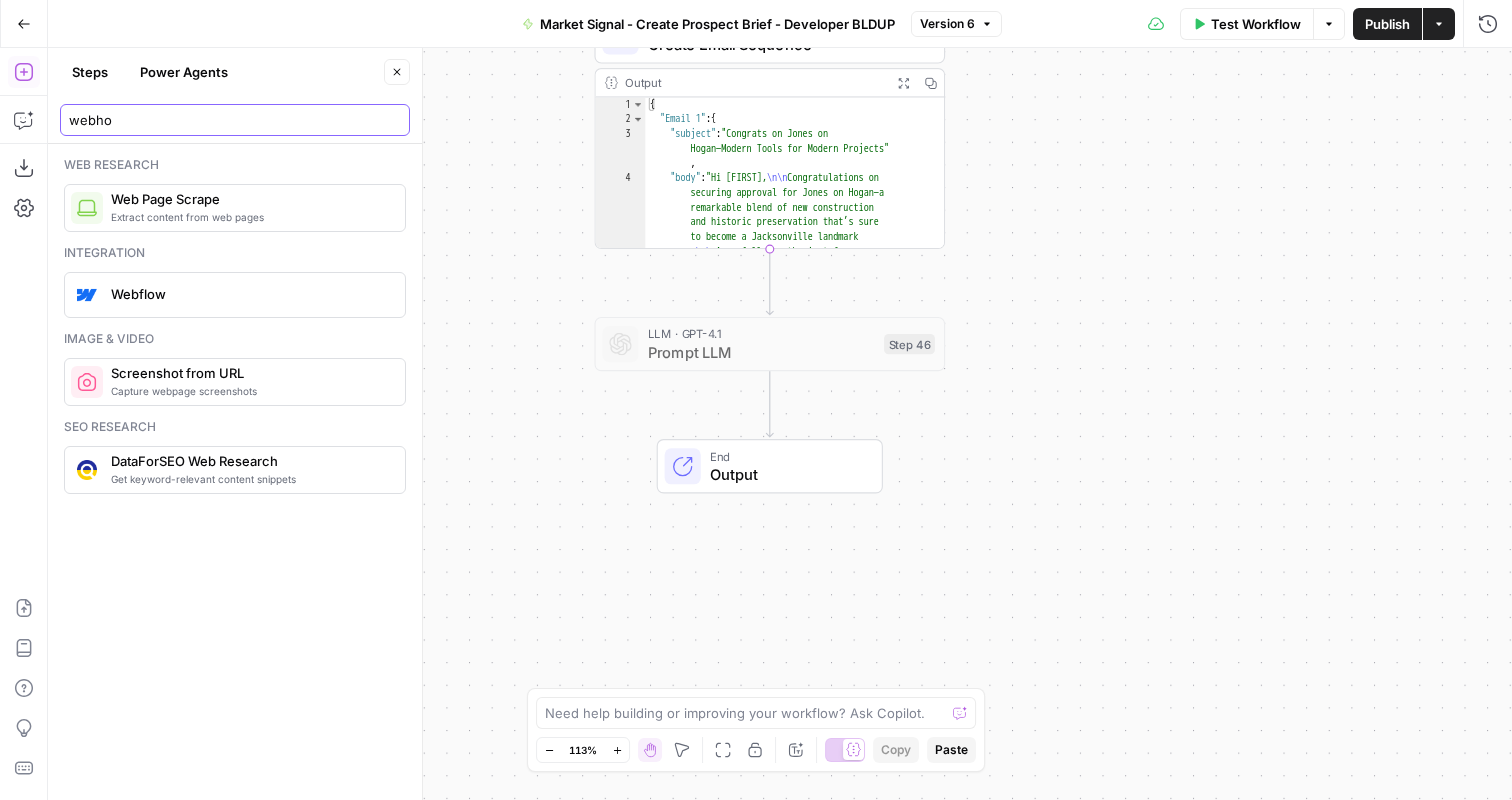 type on "webhoo" 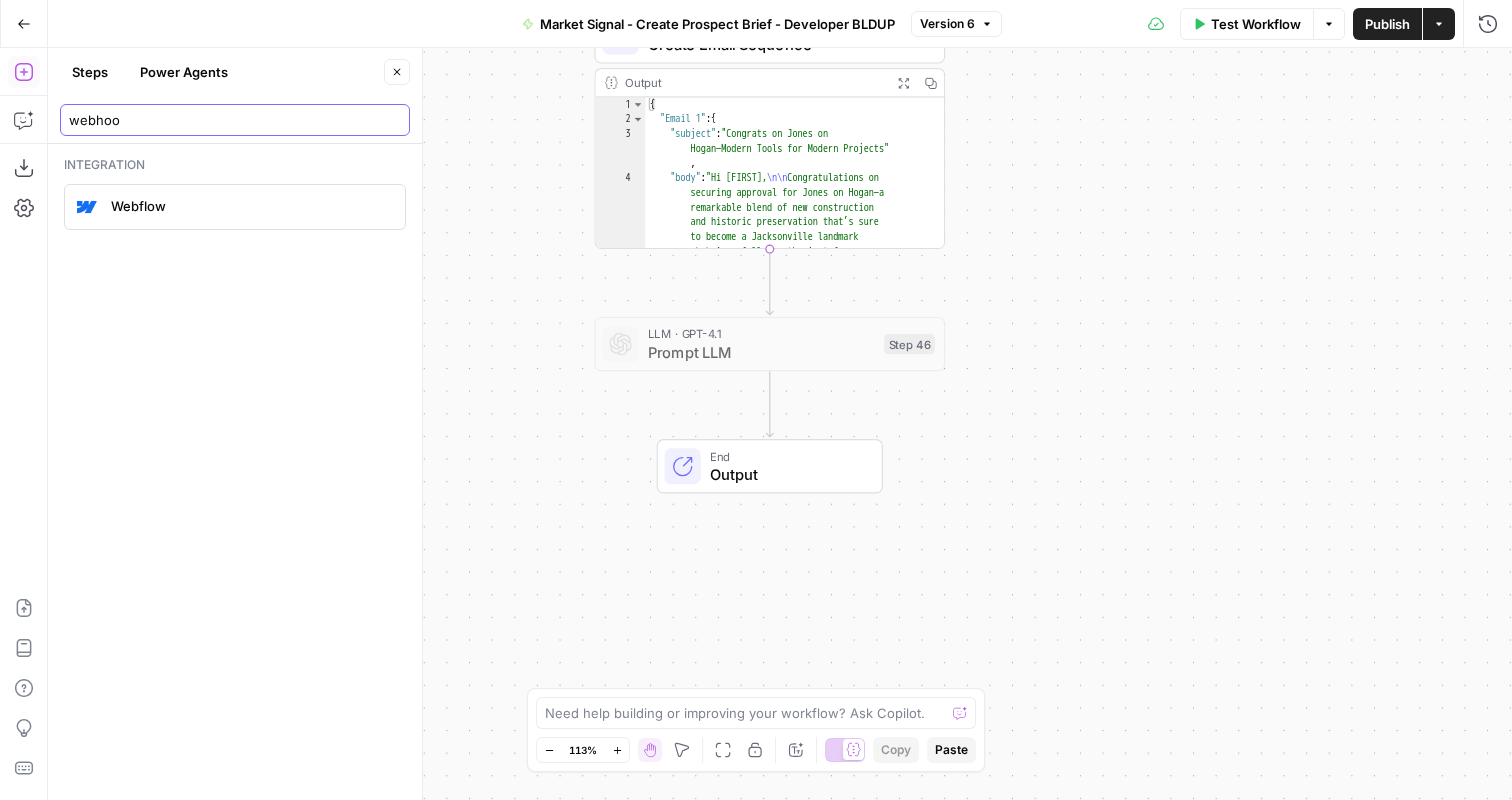 type 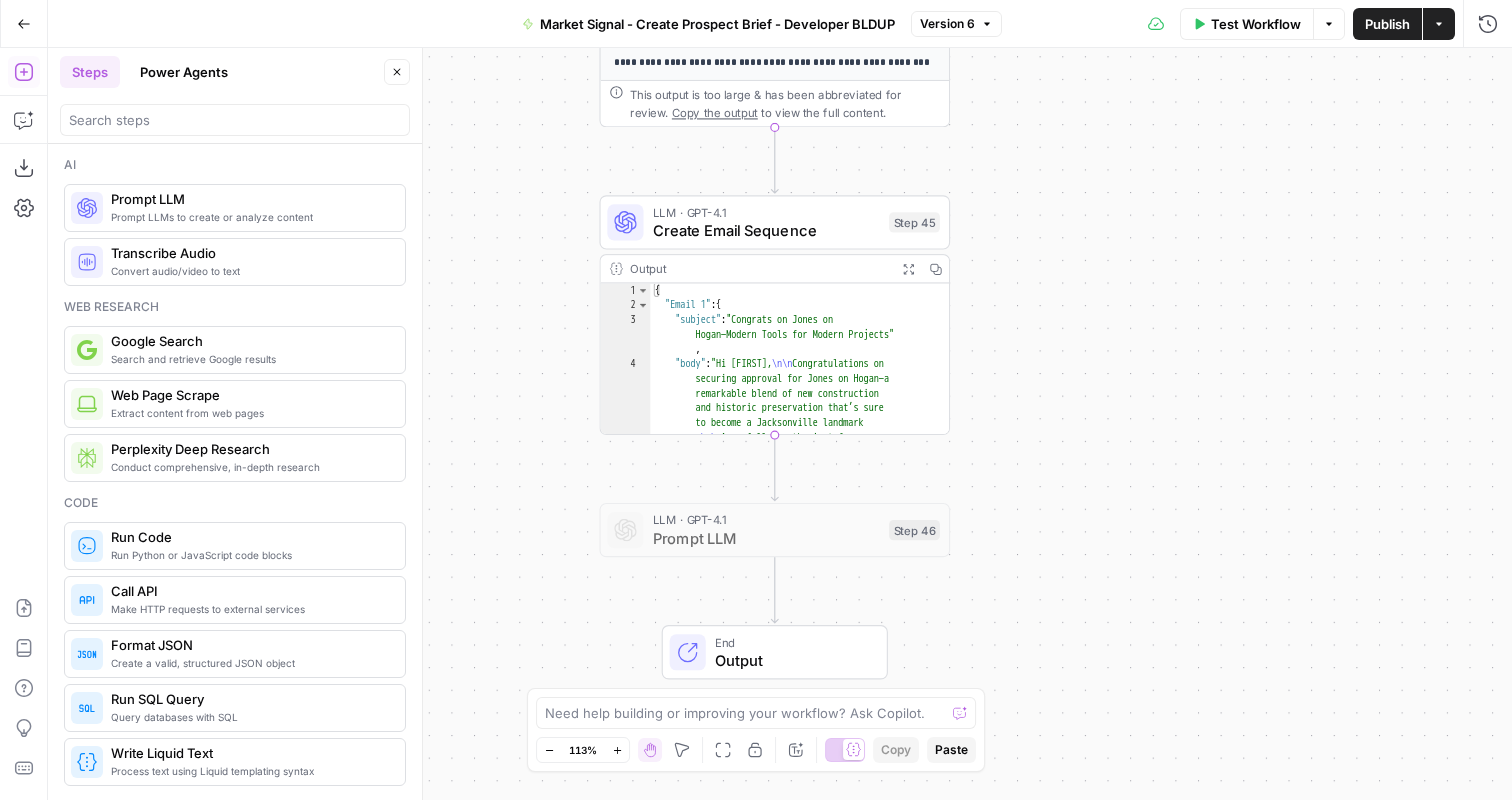 drag, startPoint x: 1014, startPoint y: 274, endPoint x: 1024, endPoint y: 516, distance: 242.20653 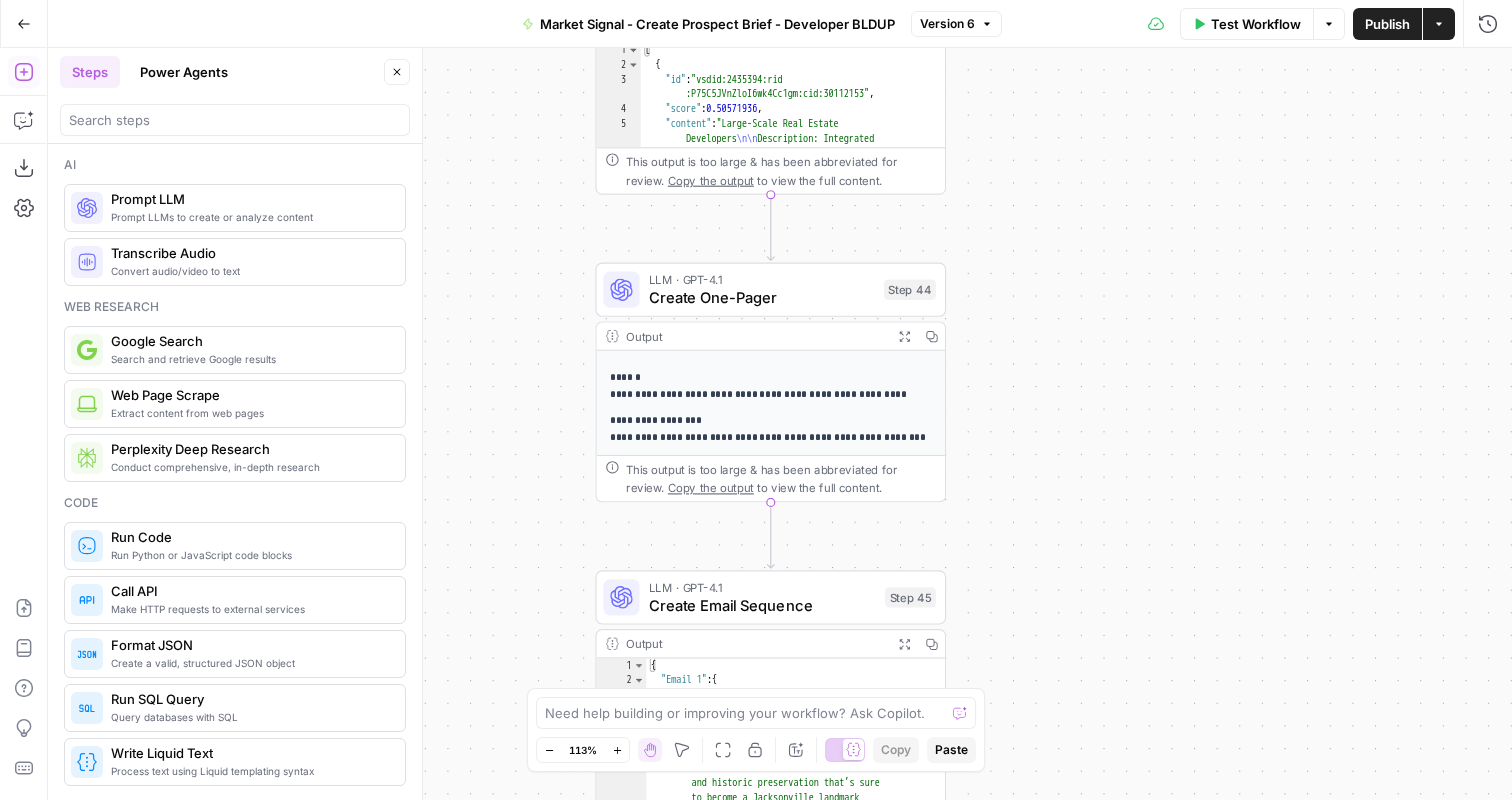 drag, startPoint x: 1030, startPoint y: 249, endPoint x: 1019, endPoint y: 523, distance: 274.2207 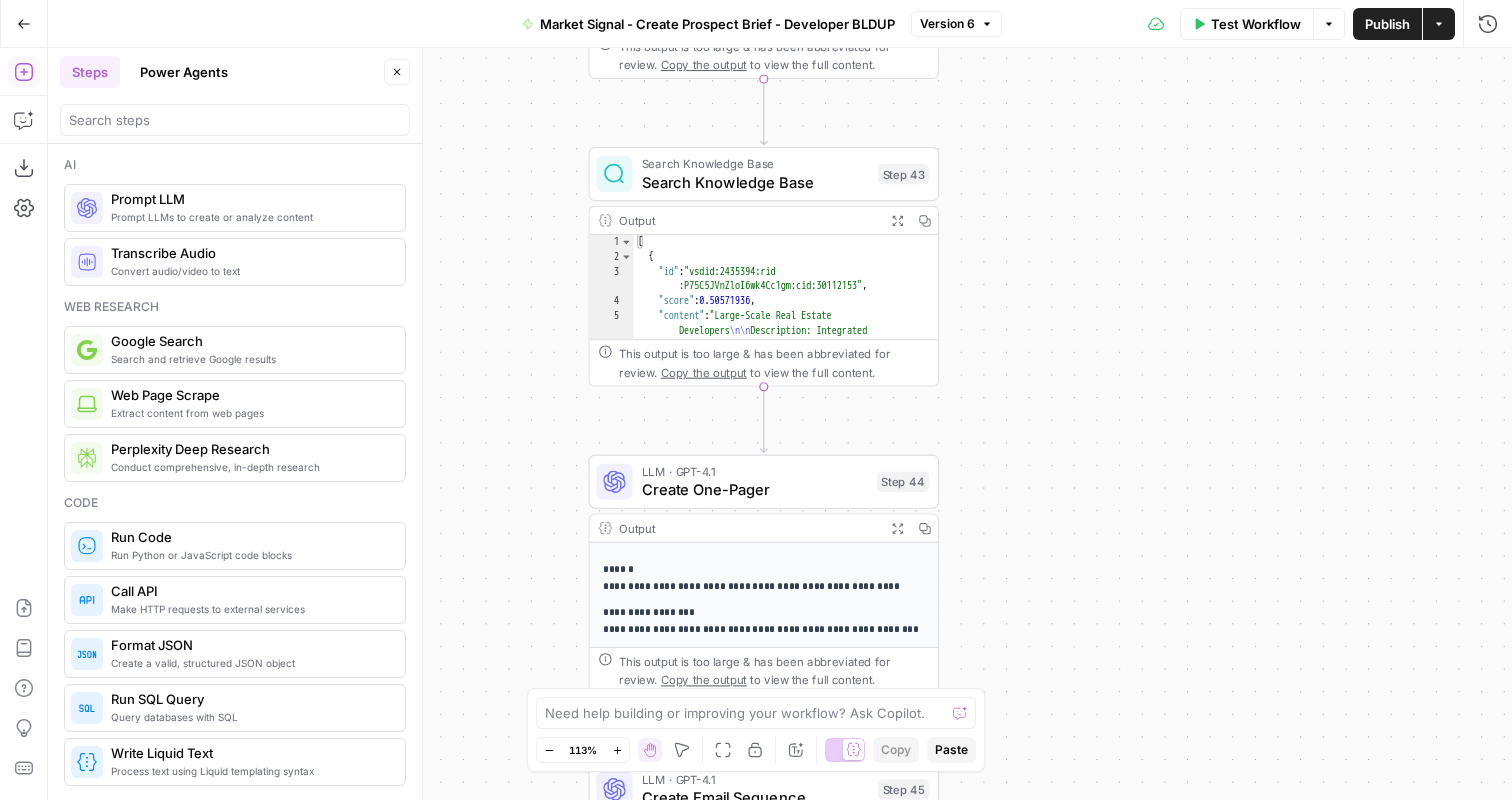 drag, startPoint x: 1012, startPoint y: 293, endPoint x: 1002, endPoint y: 469, distance: 176.28386 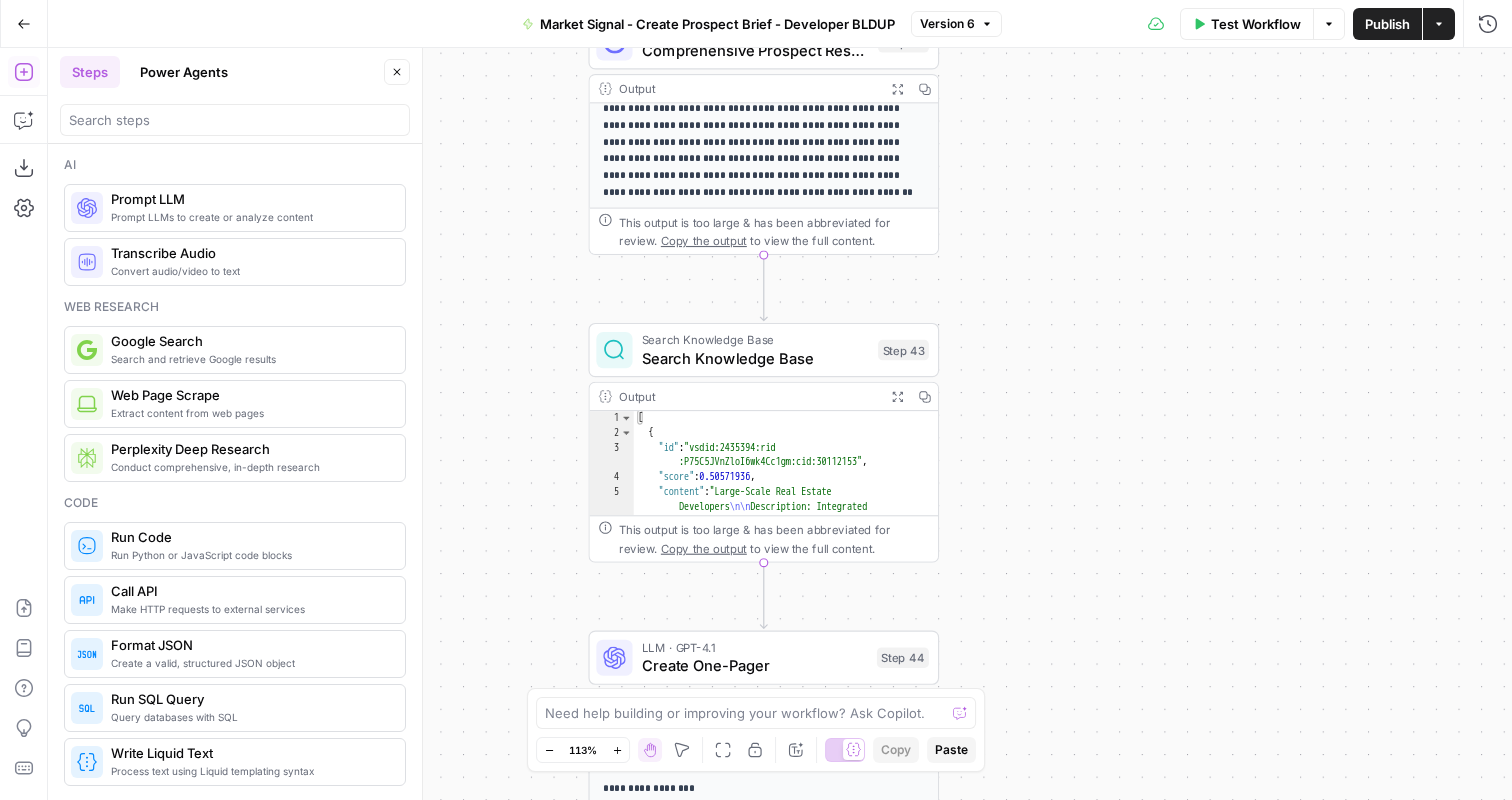drag, startPoint x: 1003, startPoint y: 382, endPoint x: 1003, endPoint y: 450, distance: 68 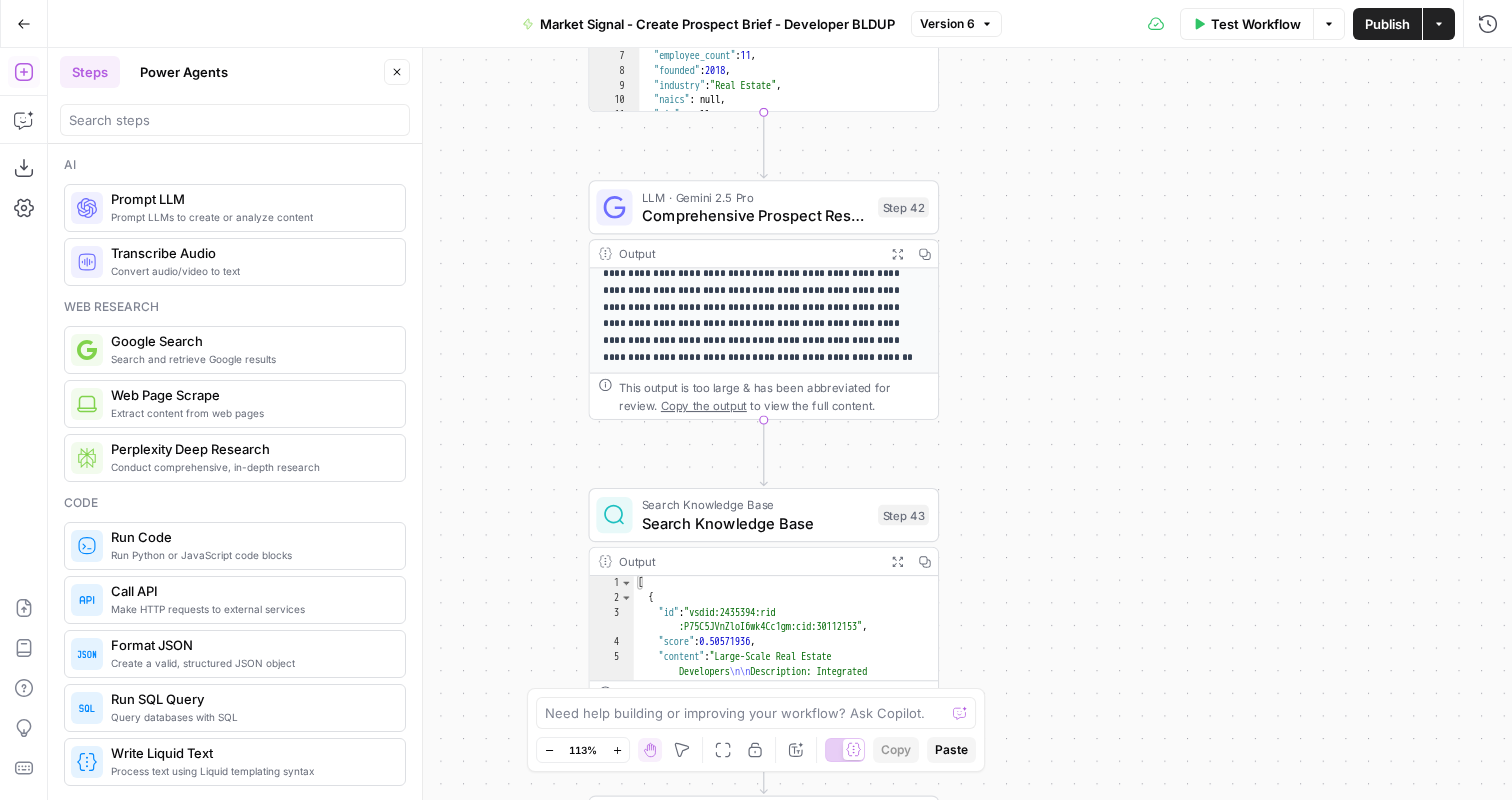 drag, startPoint x: 1011, startPoint y: 300, endPoint x: 1011, endPoint y: 414, distance: 114 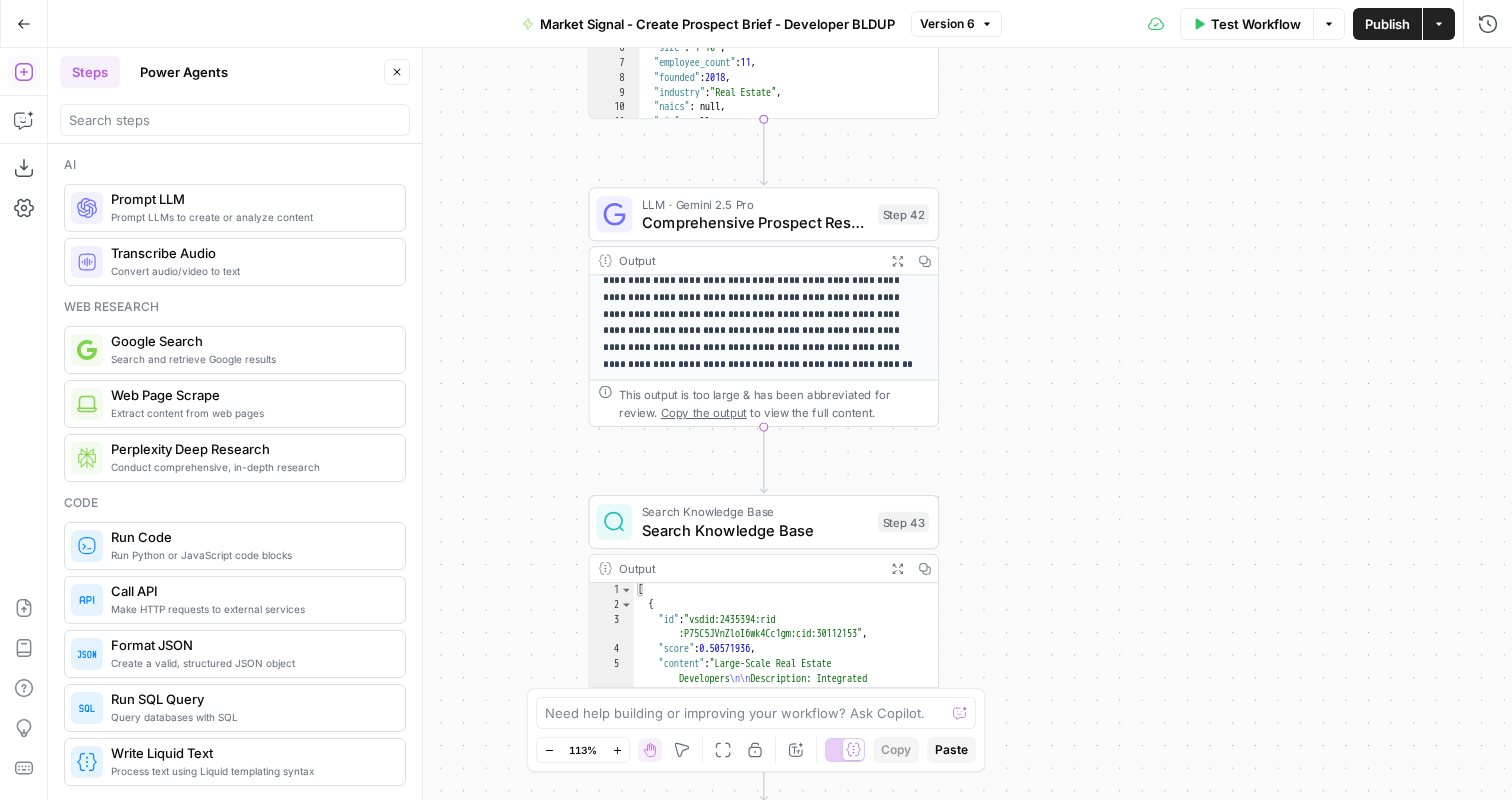 drag, startPoint x: 1013, startPoint y: 289, endPoint x: 1012, endPoint y: 398, distance: 109.004585 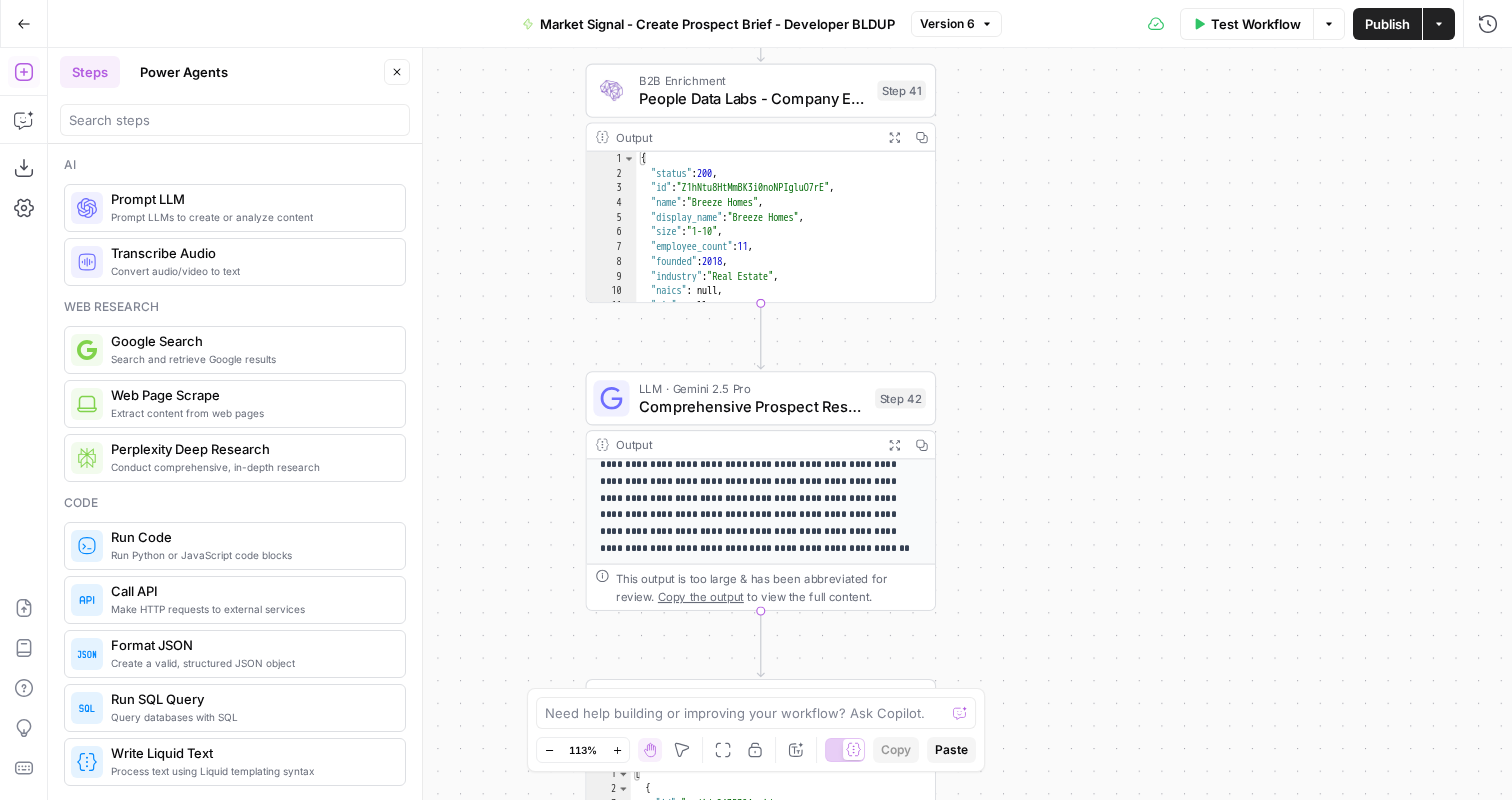 drag, startPoint x: 1019, startPoint y: 239, endPoint x: 1003, endPoint y: 371, distance: 132.96616 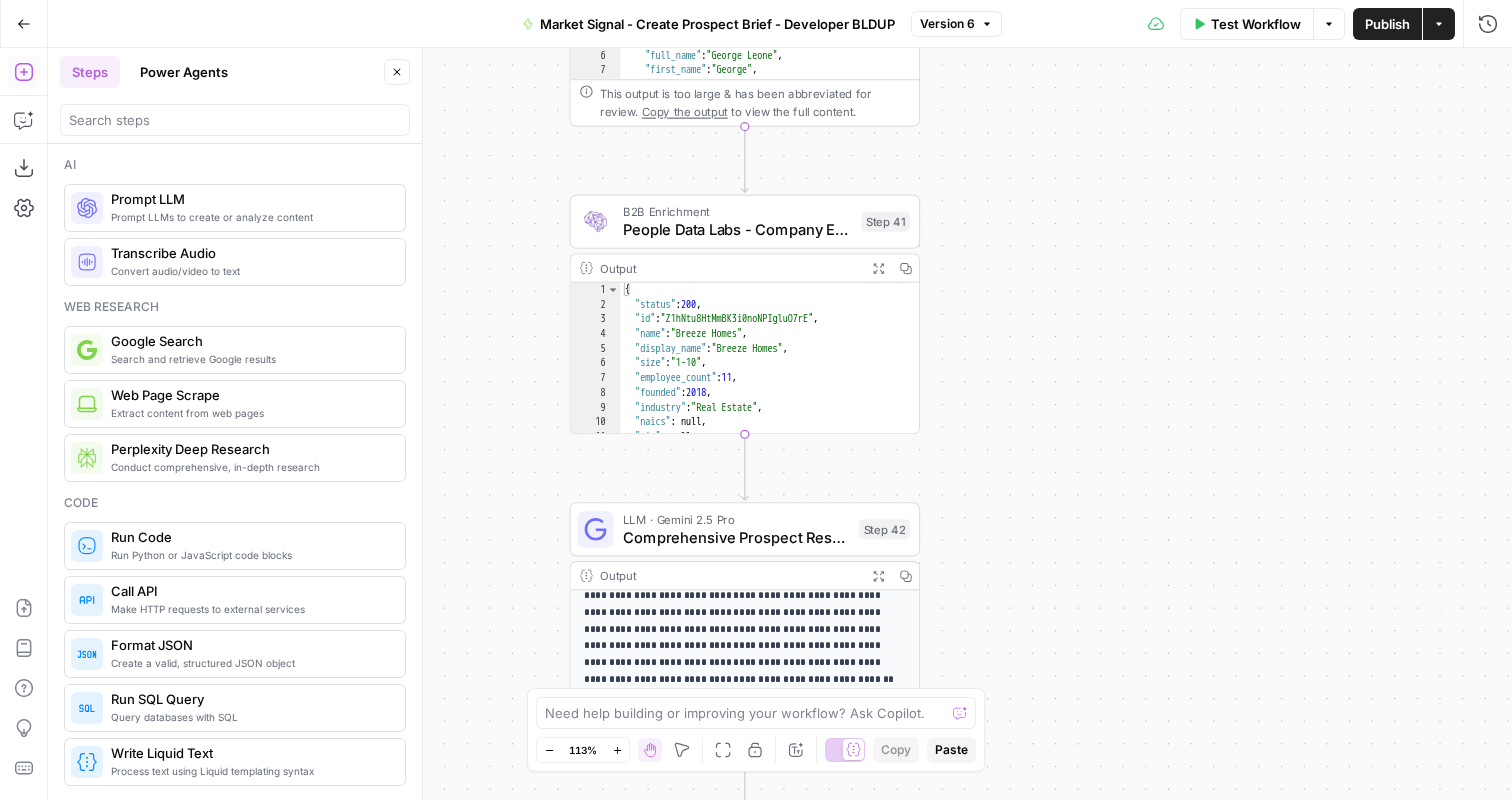 drag, startPoint x: 1023, startPoint y: 250, endPoint x: 1021, endPoint y: 429, distance: 179.01117 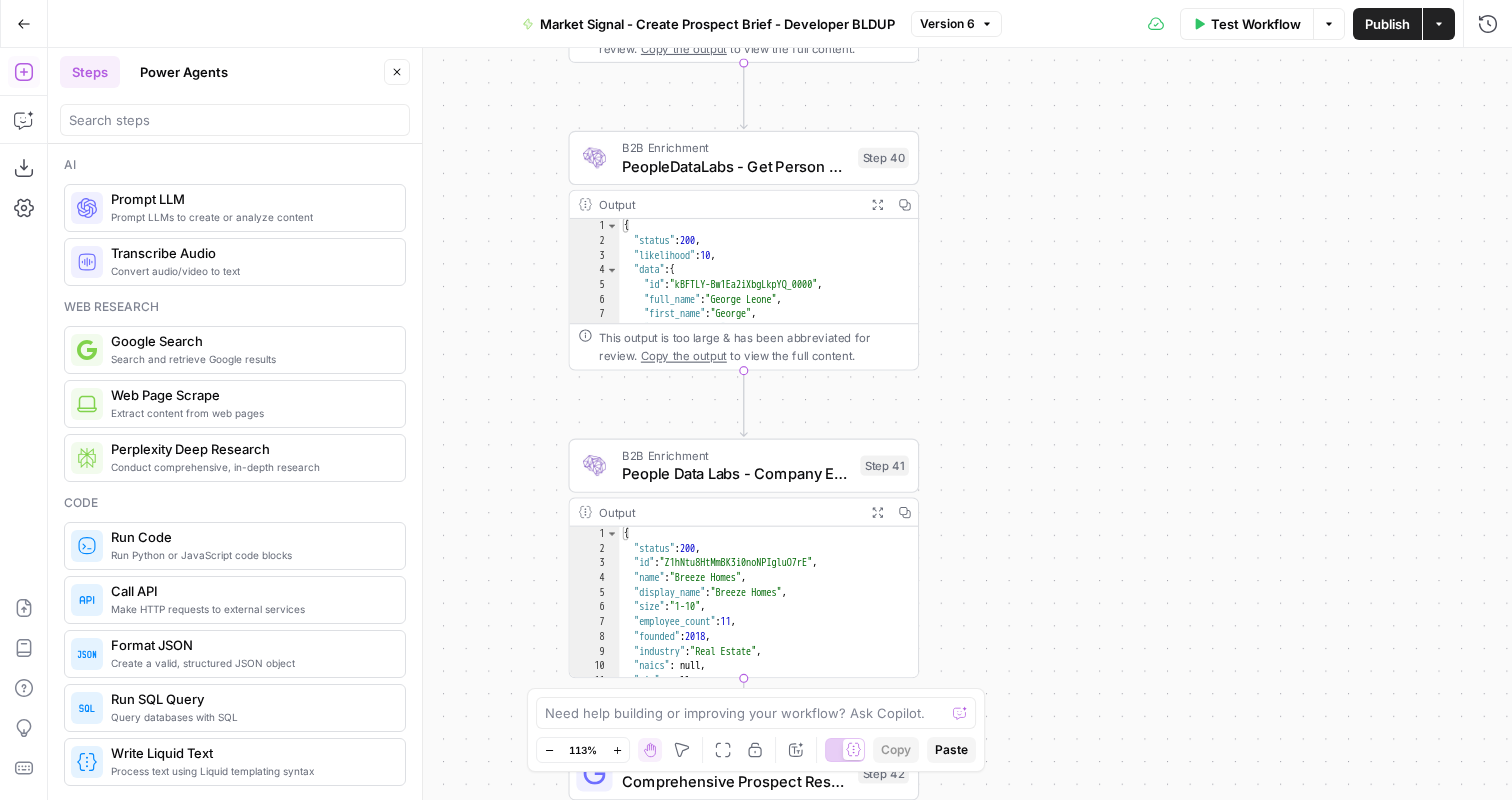 drag, startPoint x: 1031, startPoint y: 276, endPoint x: 1031, endPoint y: 373, distance: 97 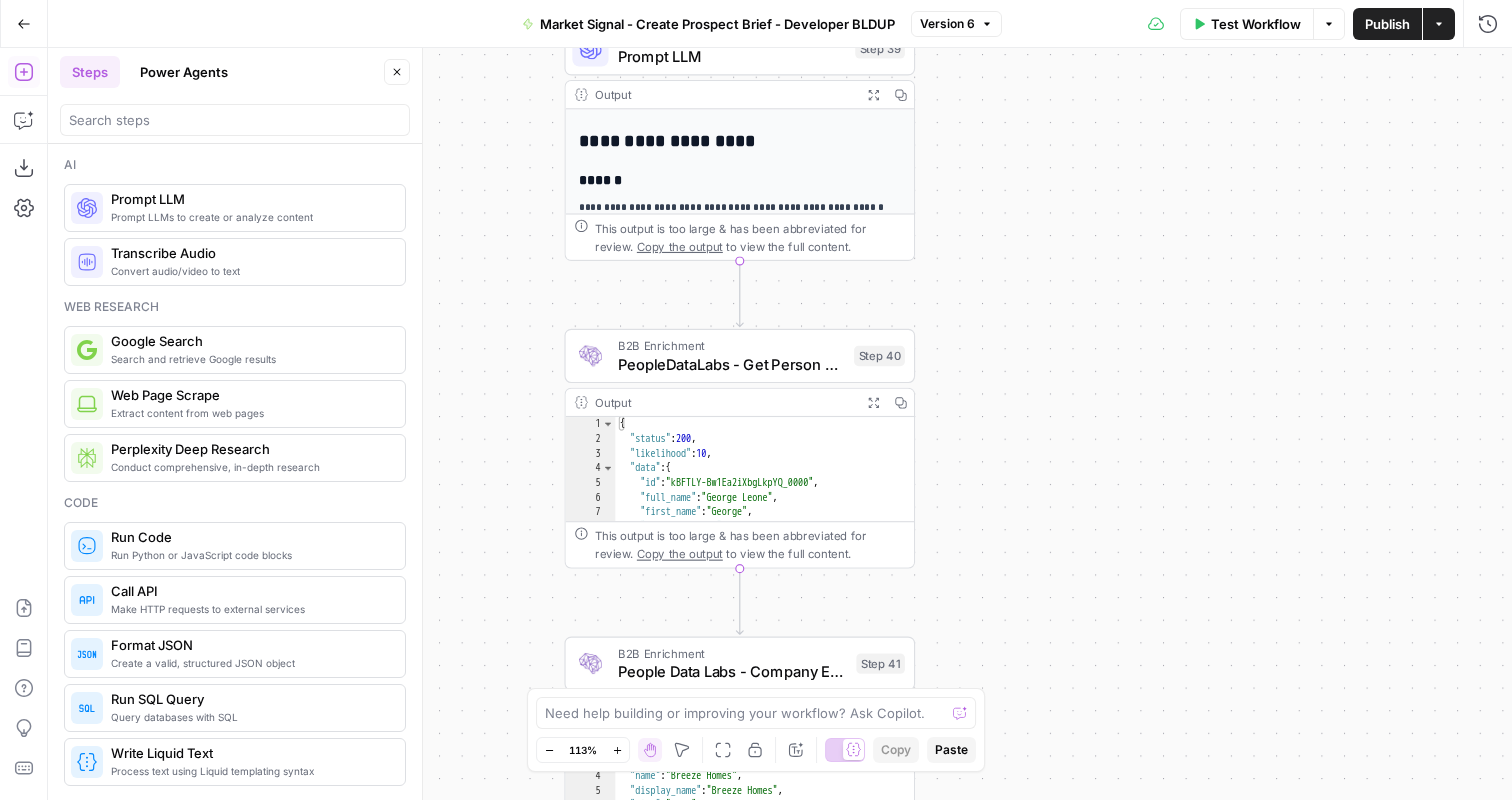 drag, startPoint x: 1037, startPoint y: 227, endPoint x: 1037, endPoint y: 330, distance: 103 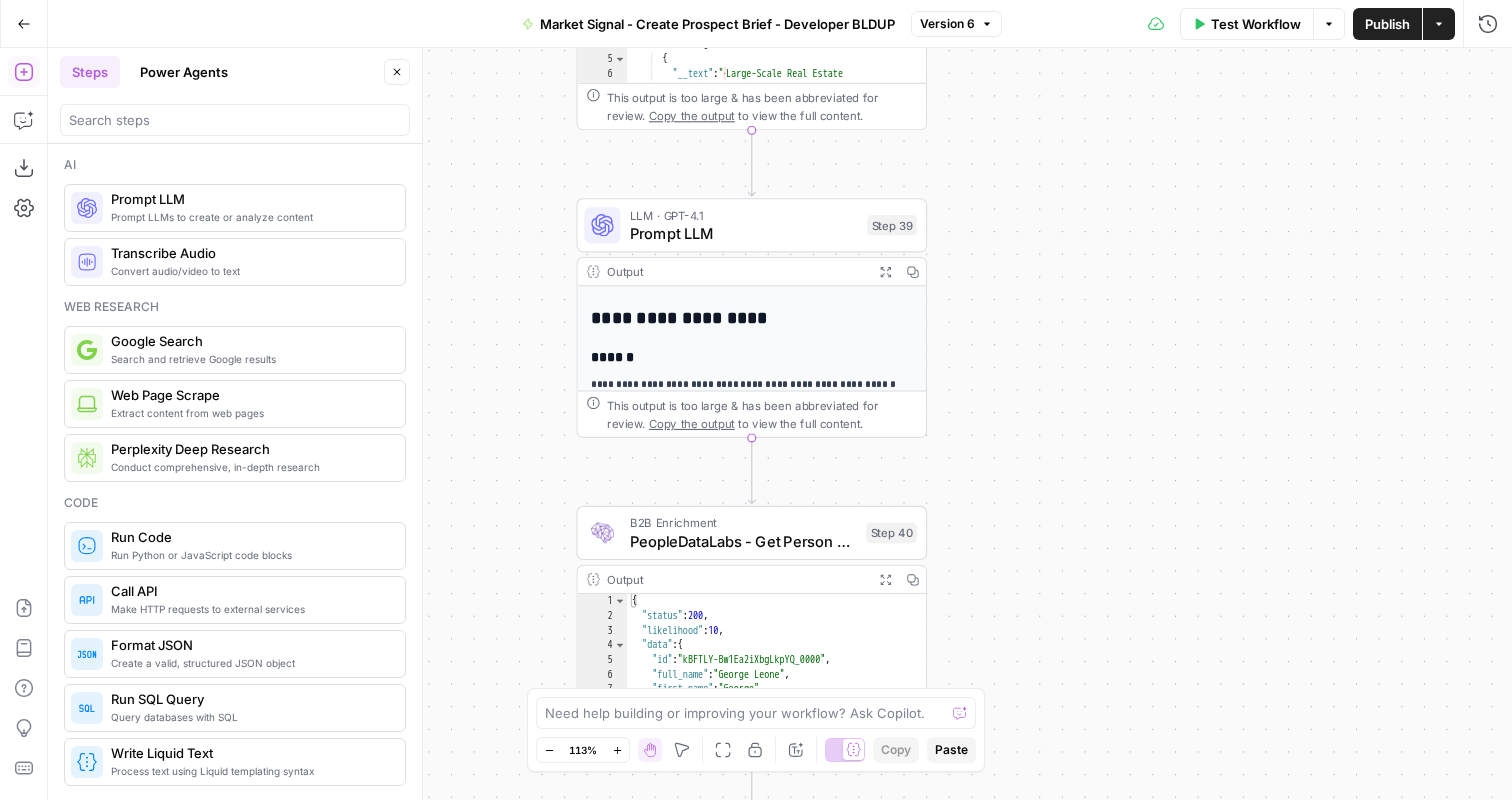 drag, startPoint x: 1040, startPoint y: 227, endPoint x: 1053, endPoint y: 301, distance: 75.13322 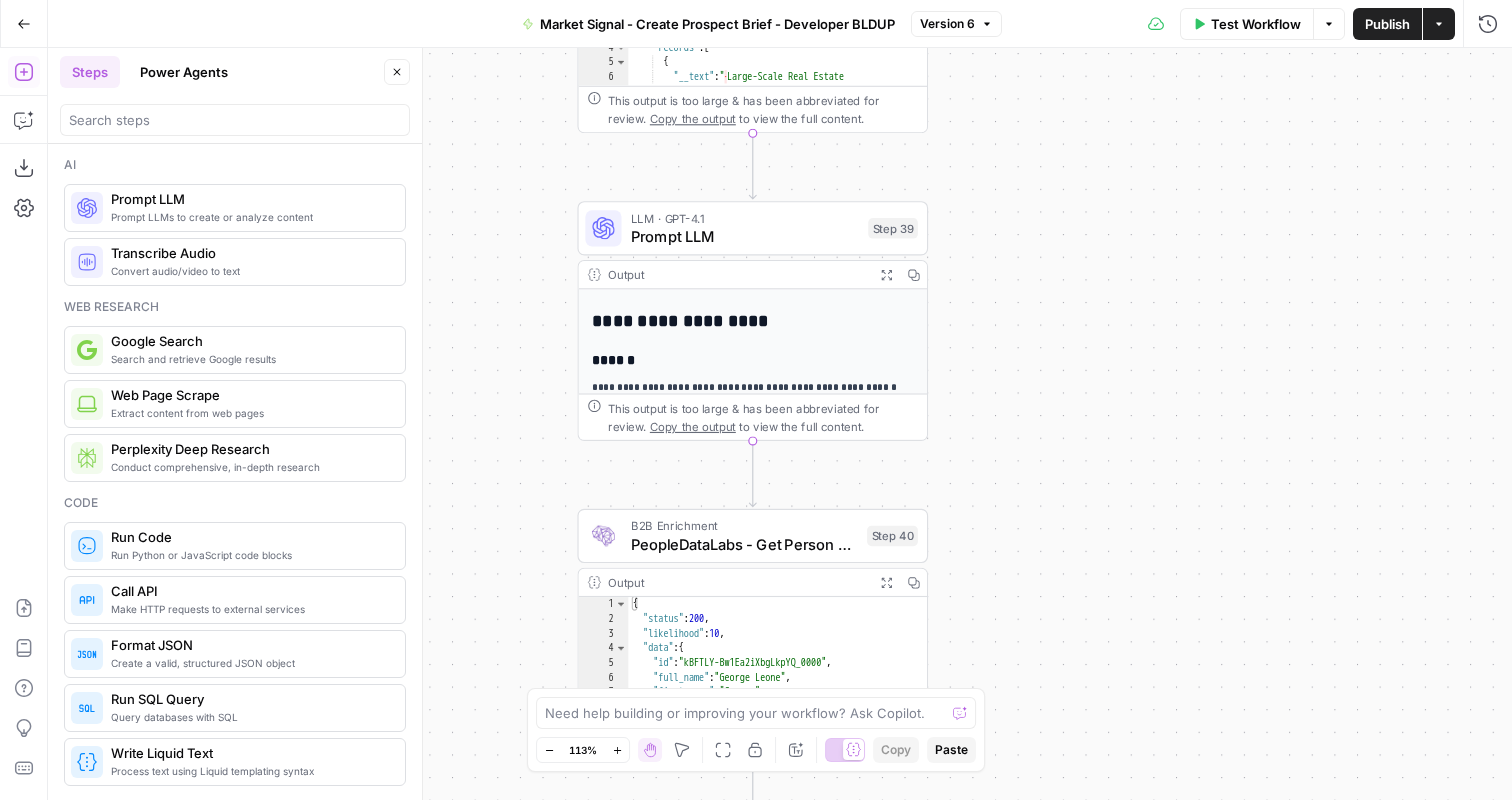 drag, startPoint x: 1052, startPoint y: 216, endPoint x: 1052, endPoint y: 363, distance: 147 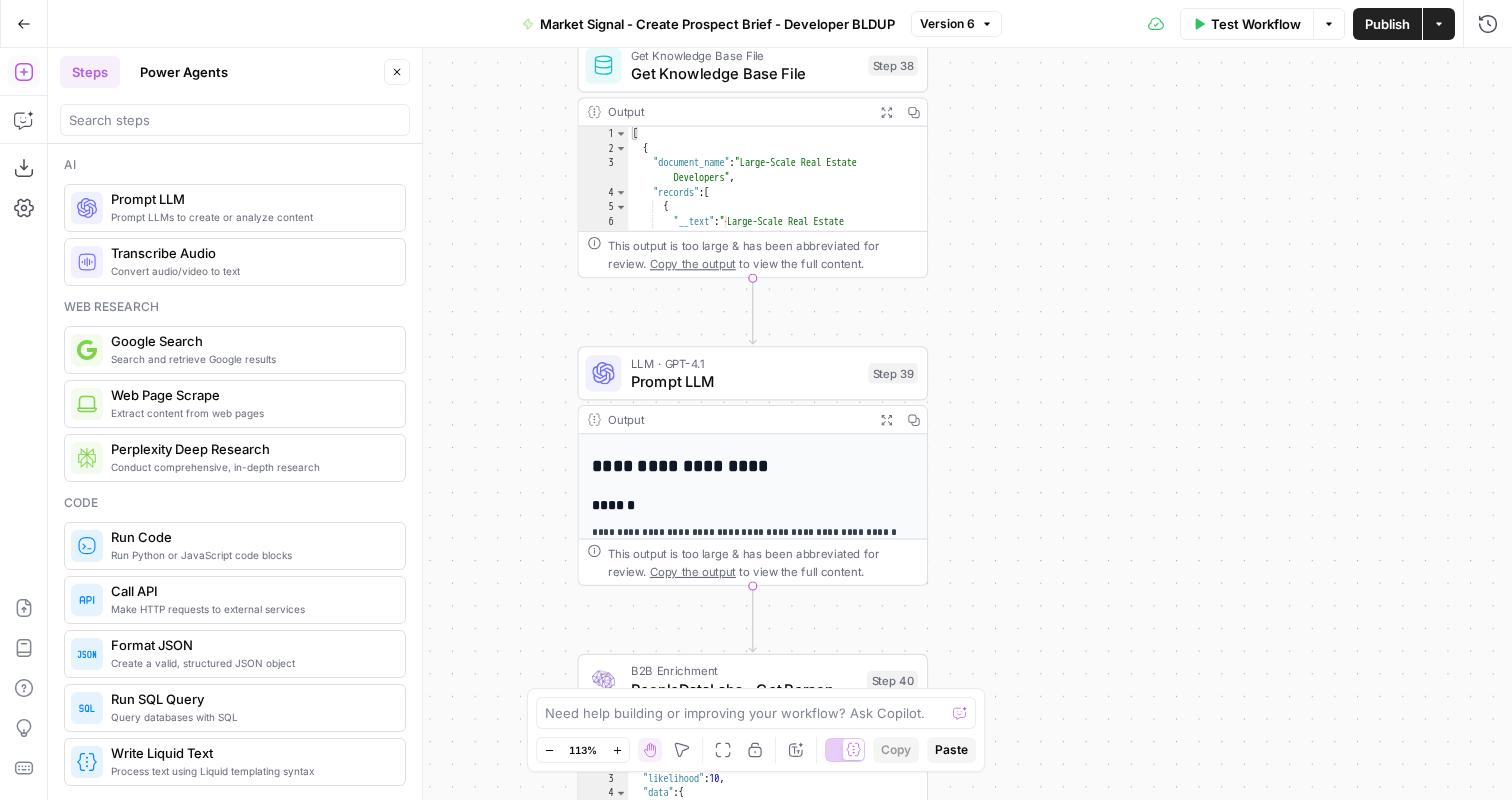 drag, startPoint x: 1051, startPoint y: 348, endPoint x: 1050, endPoint y: 421, distance: 73.00685 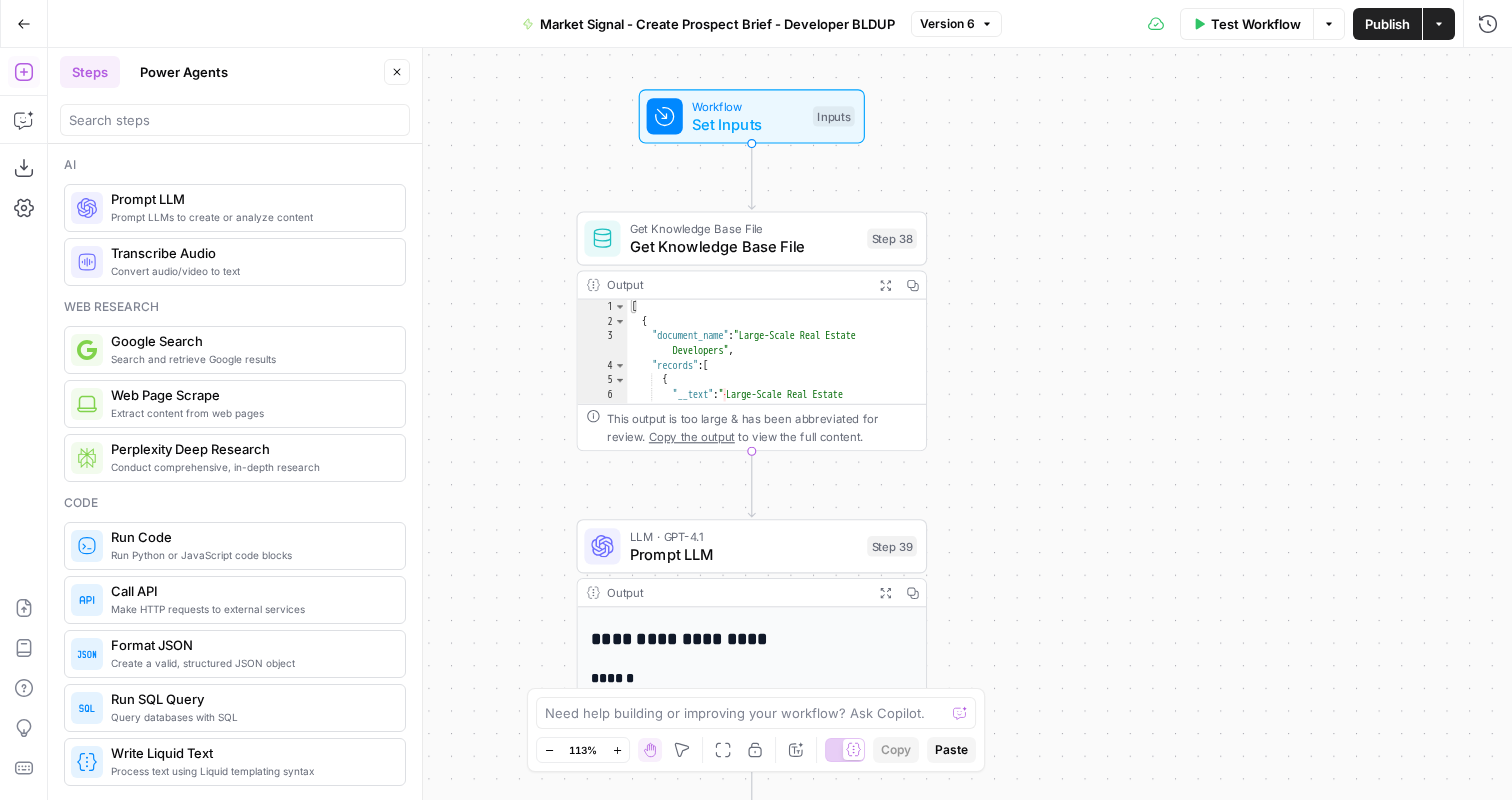 drag, startPoint x: 1052, startPoint y: 232, endPoint x: 1050, endPoint y: 271, distance: 39.051247 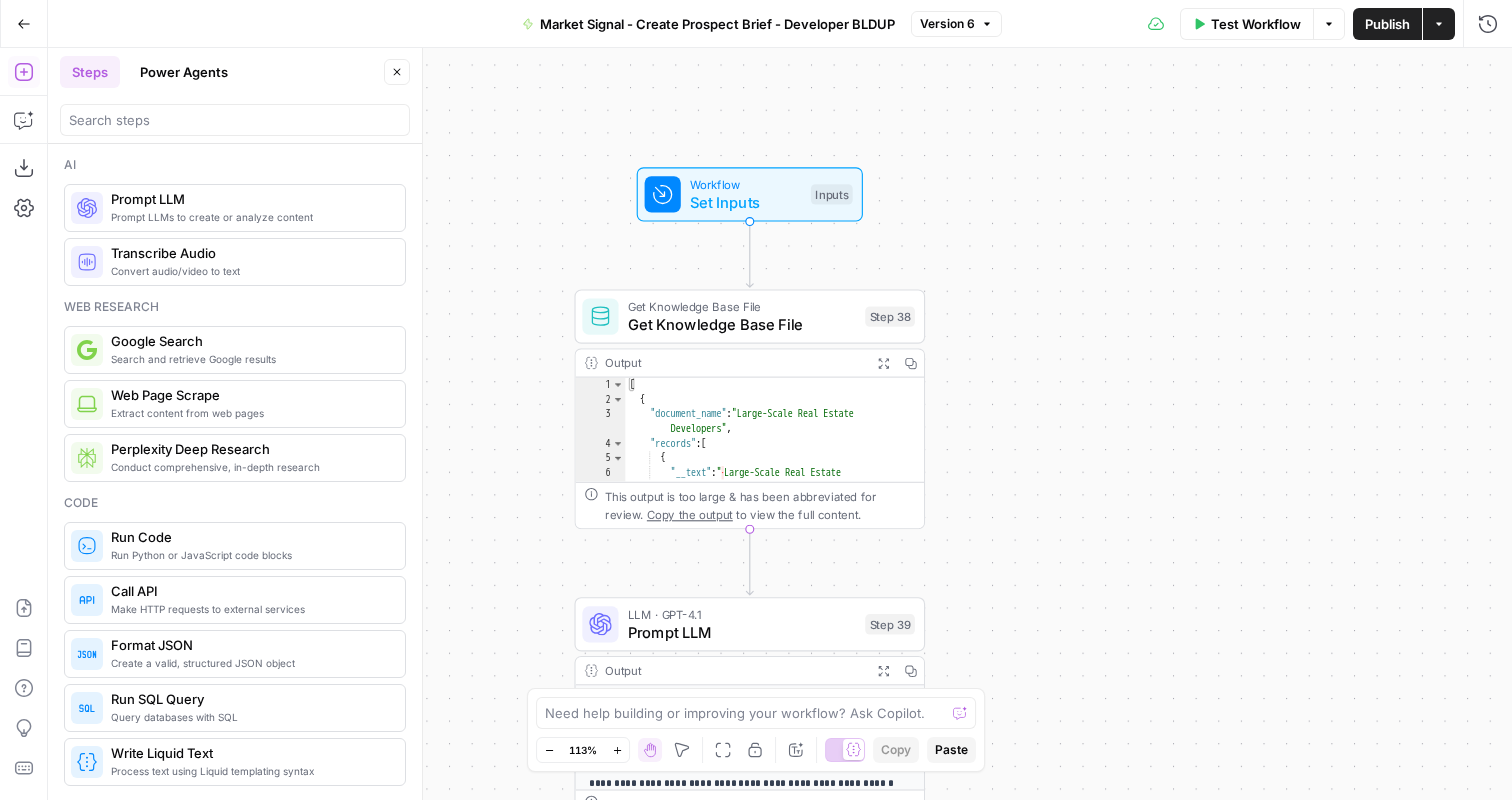 click on "Set Inputs" at bounding box center [746, 202] 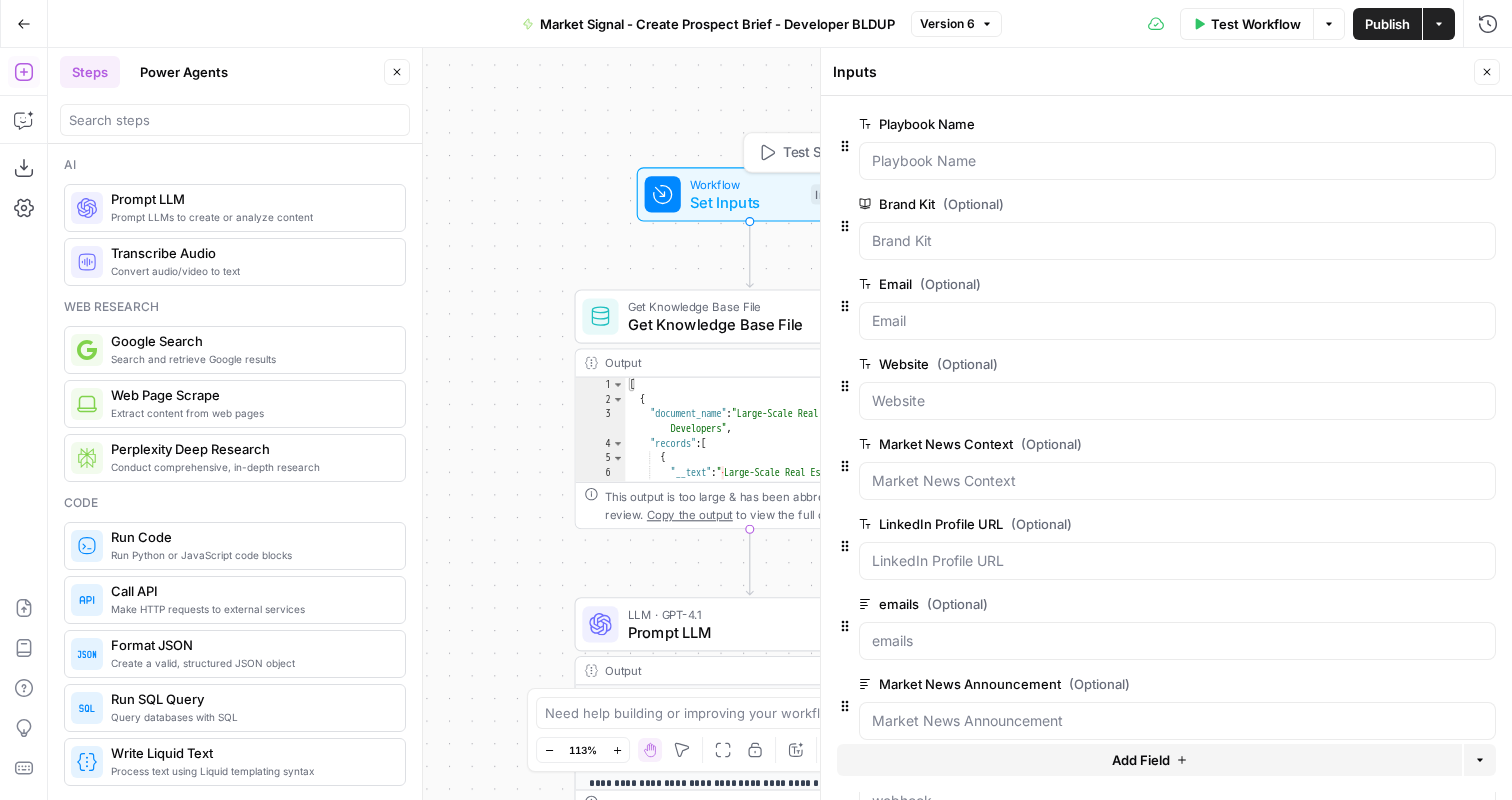 scroll, scrollTop: 104, scrollLeft: 0, axis: vertical 